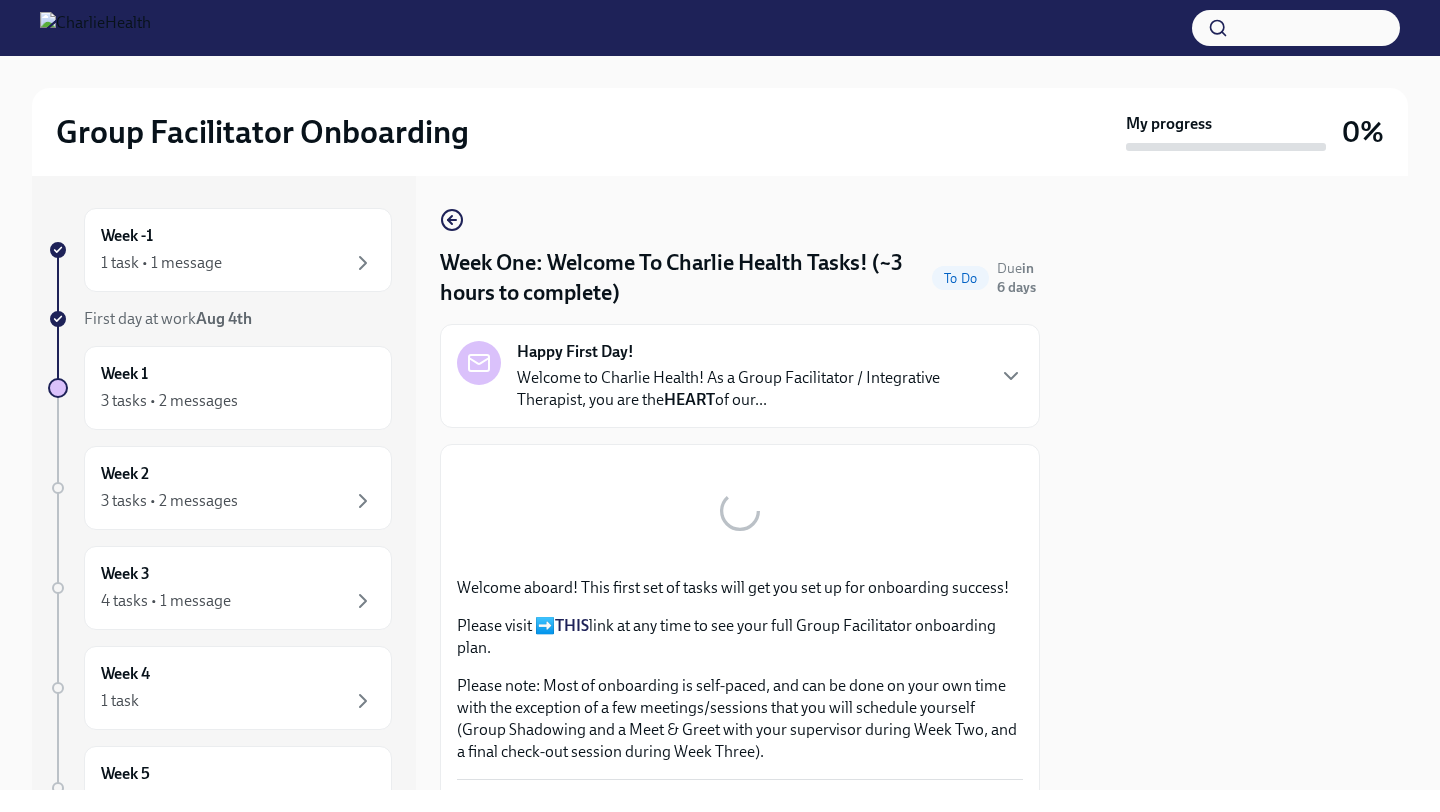 scroll, scrollTop: 0, scrollLeft: 0, axis: both 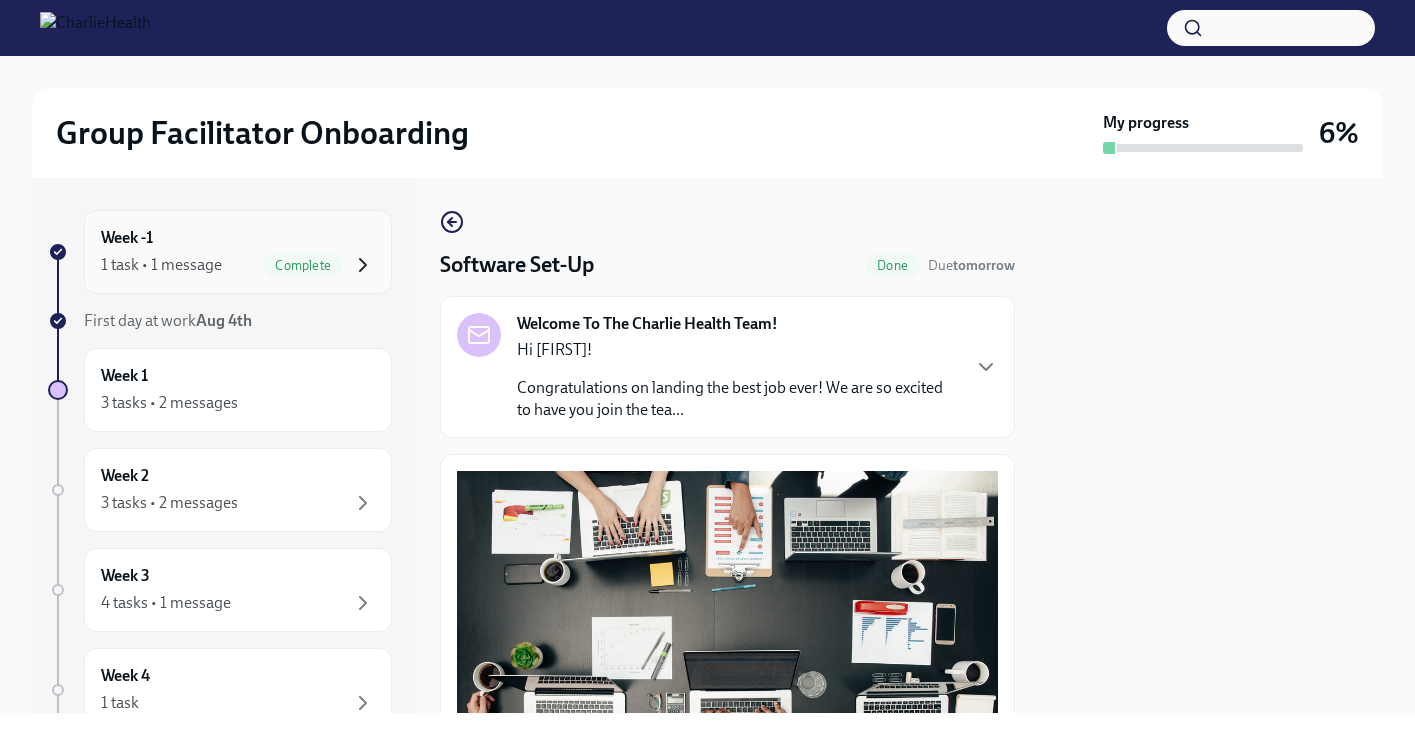 click 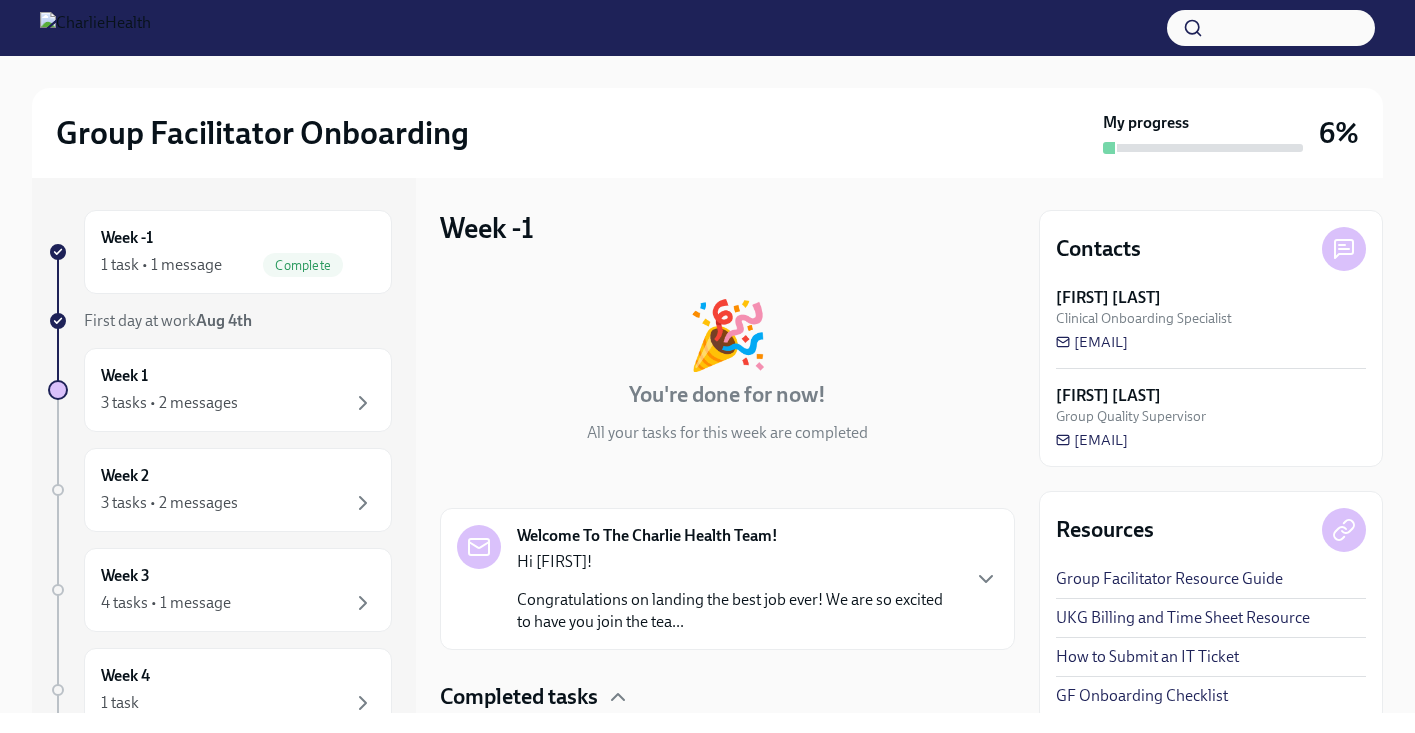 scroll, scrollTop: 145, scrollLeft: 0, axis: vertical 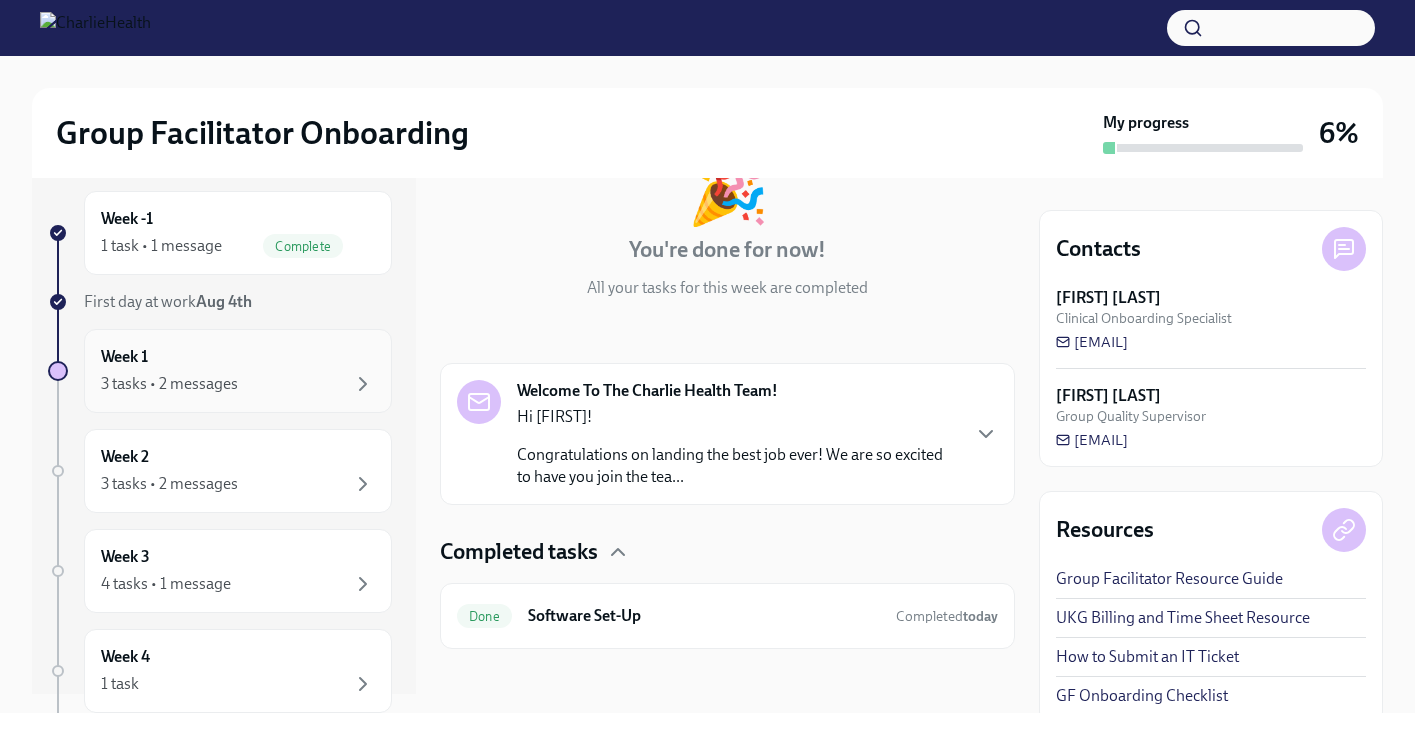 click on "3 tasks • 2 messages" at bounding box center (238, 384) 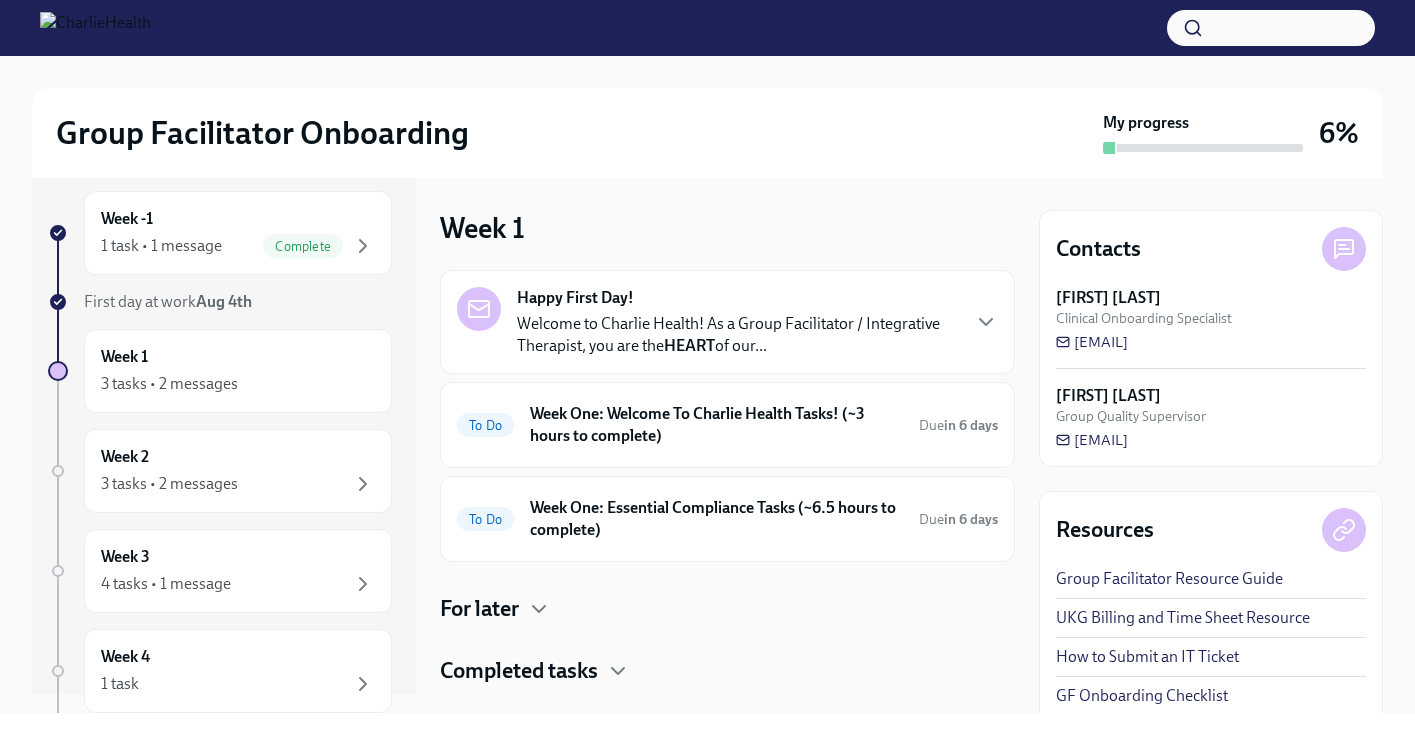 scroll, scrollTop: 37, scrollLeft: 0, axis: vertical 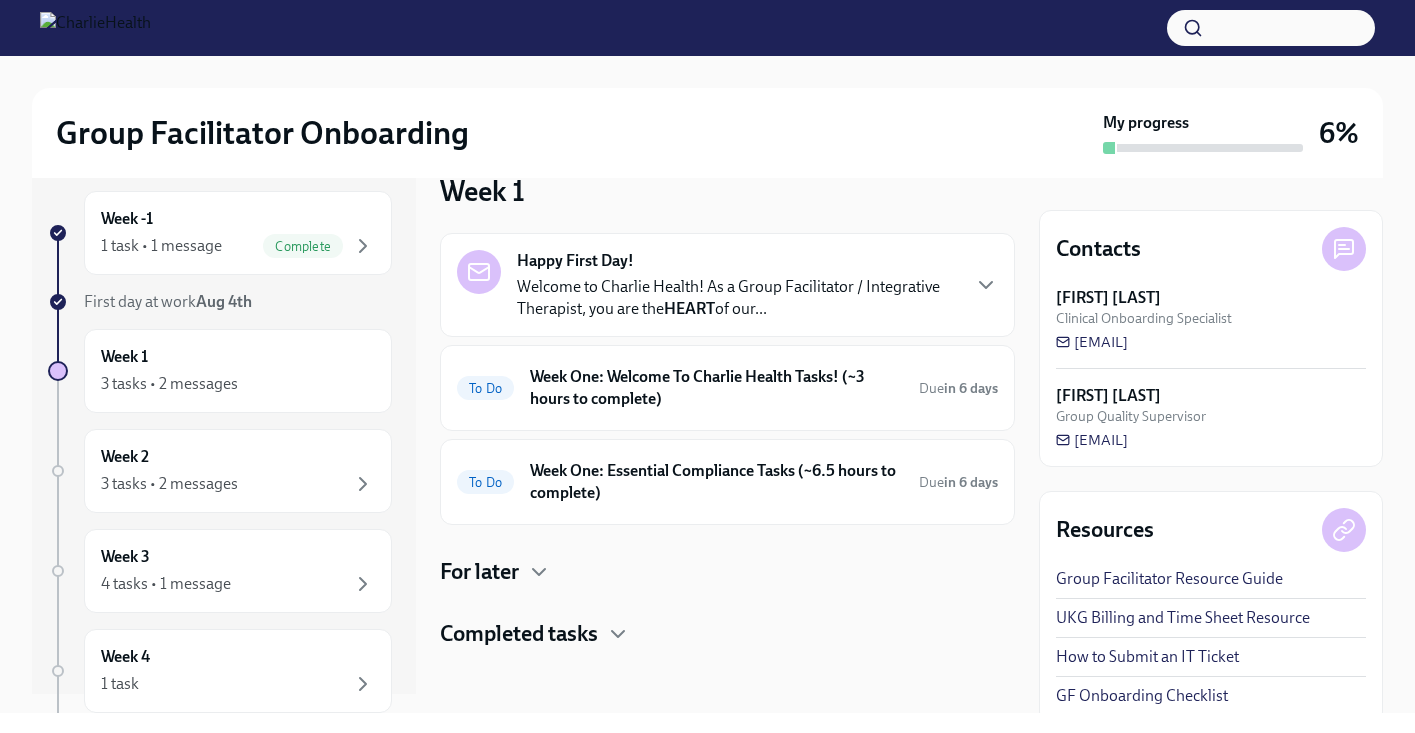 click on "Welcome to Charlie Health! As a Group Facilitator / Integrative Therapist, you are the  HEART  of our..." at bounding box center (737, 298) 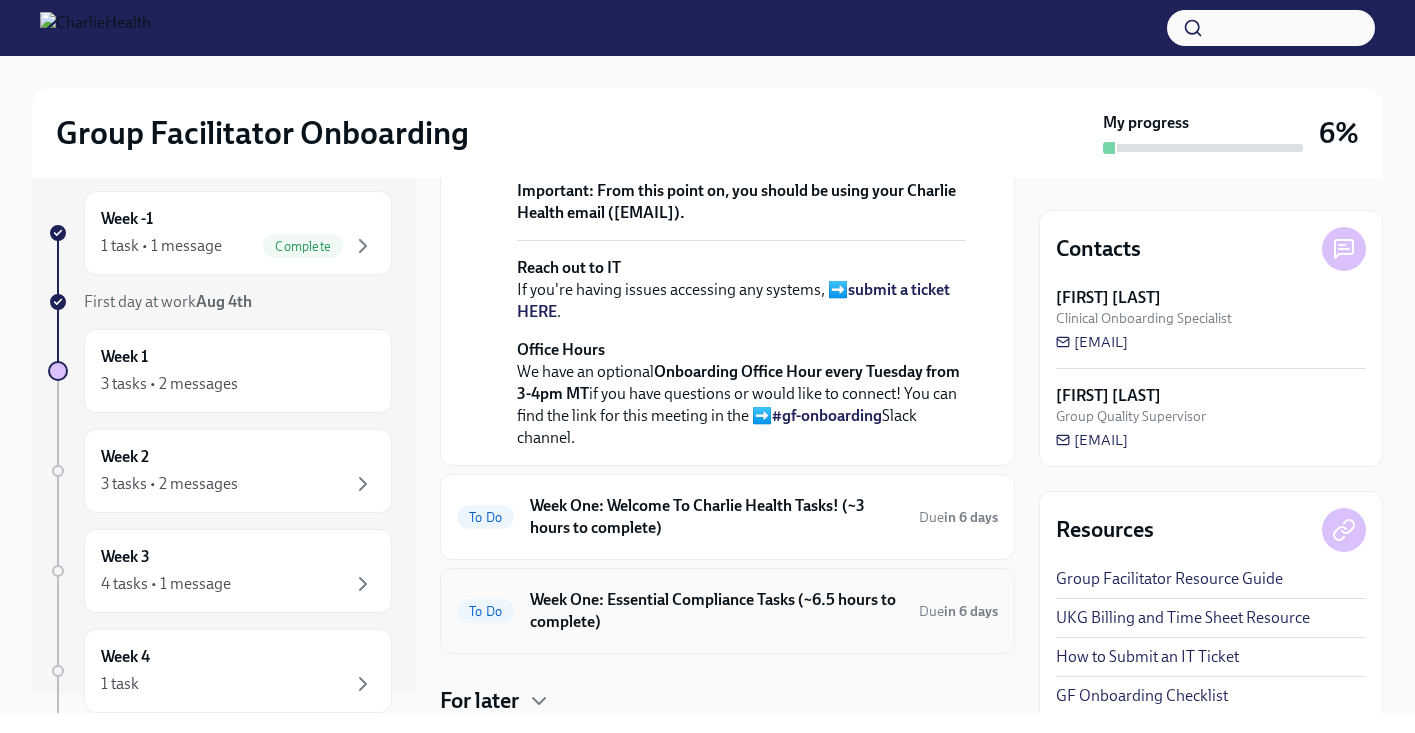 scroll, scrollTop: 685, scrollLeft: 0, axis: vertical 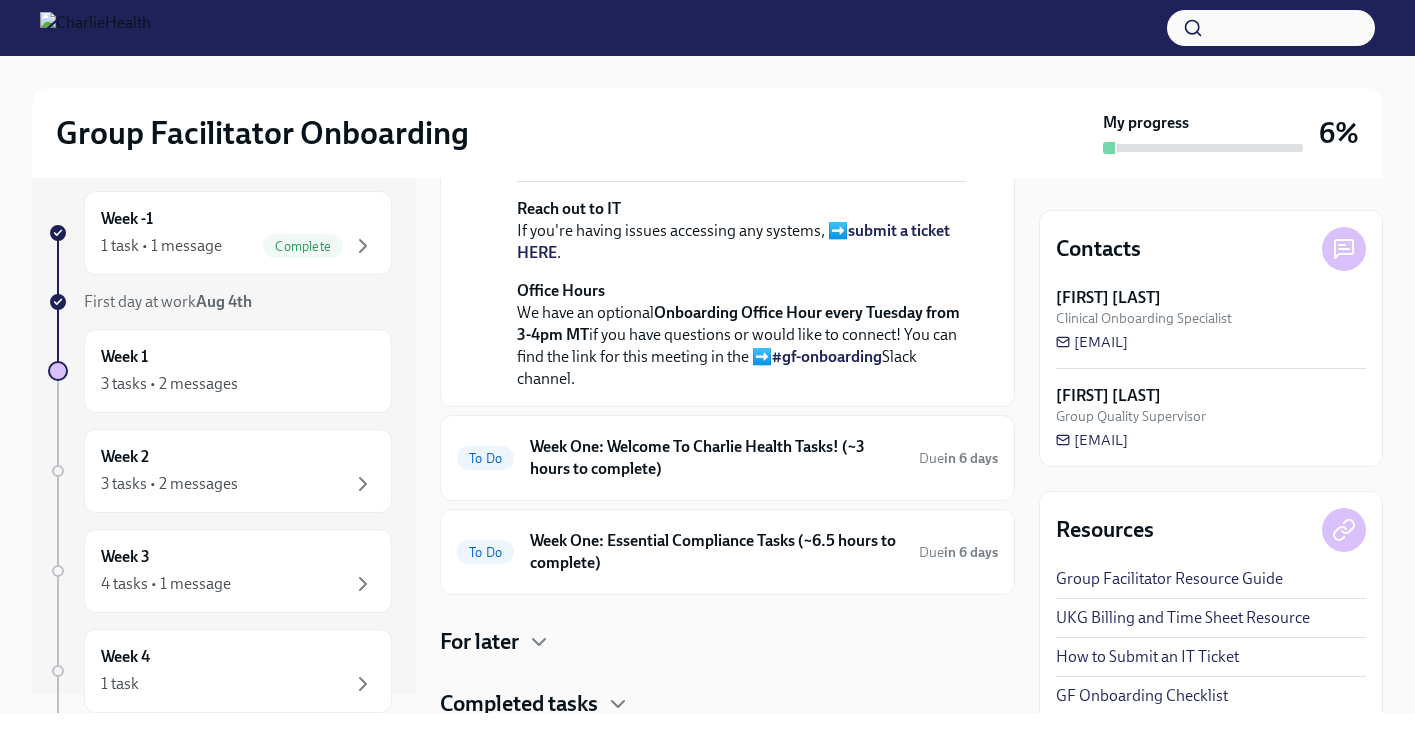 click on "view the FULL onboarding plan HERE" at bounding box center (667, 11) 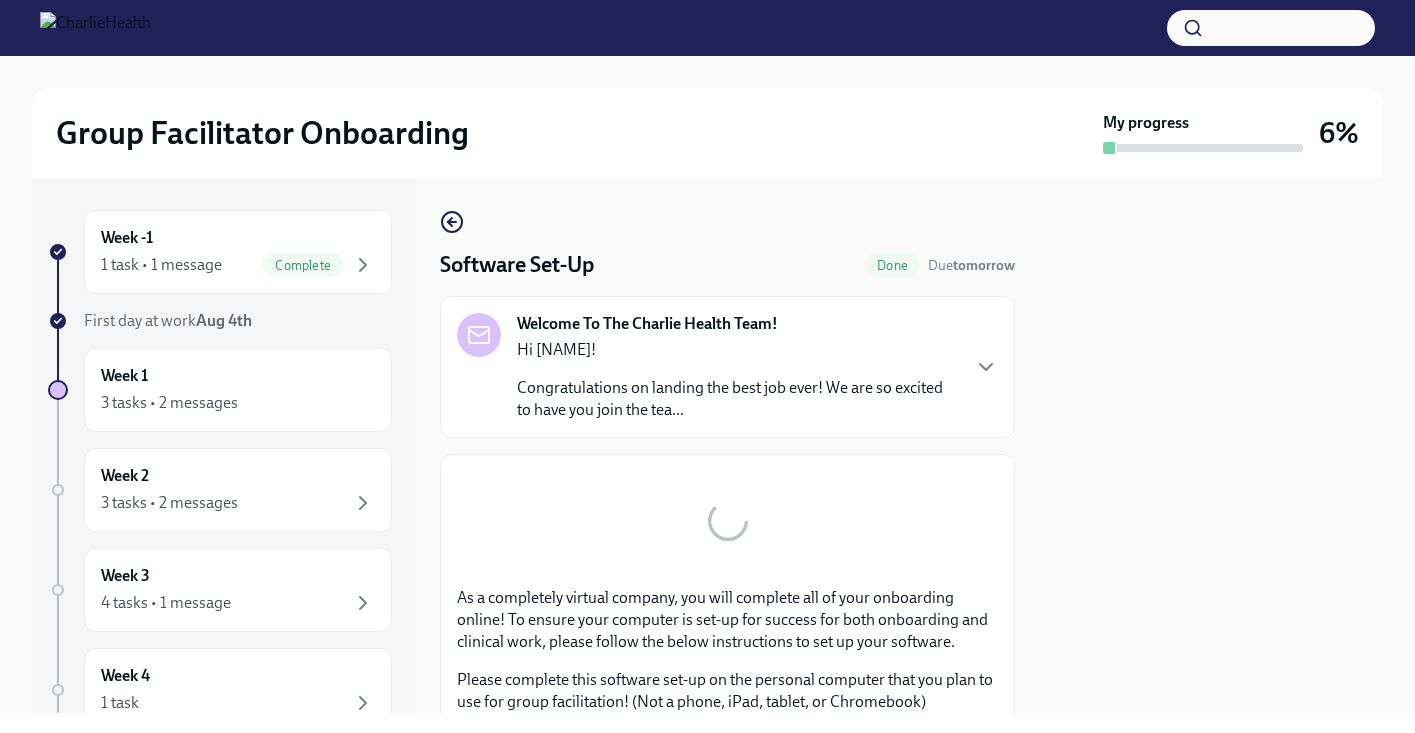 scroll, scrollTop: 0, scrollLeft: 0, axis: both 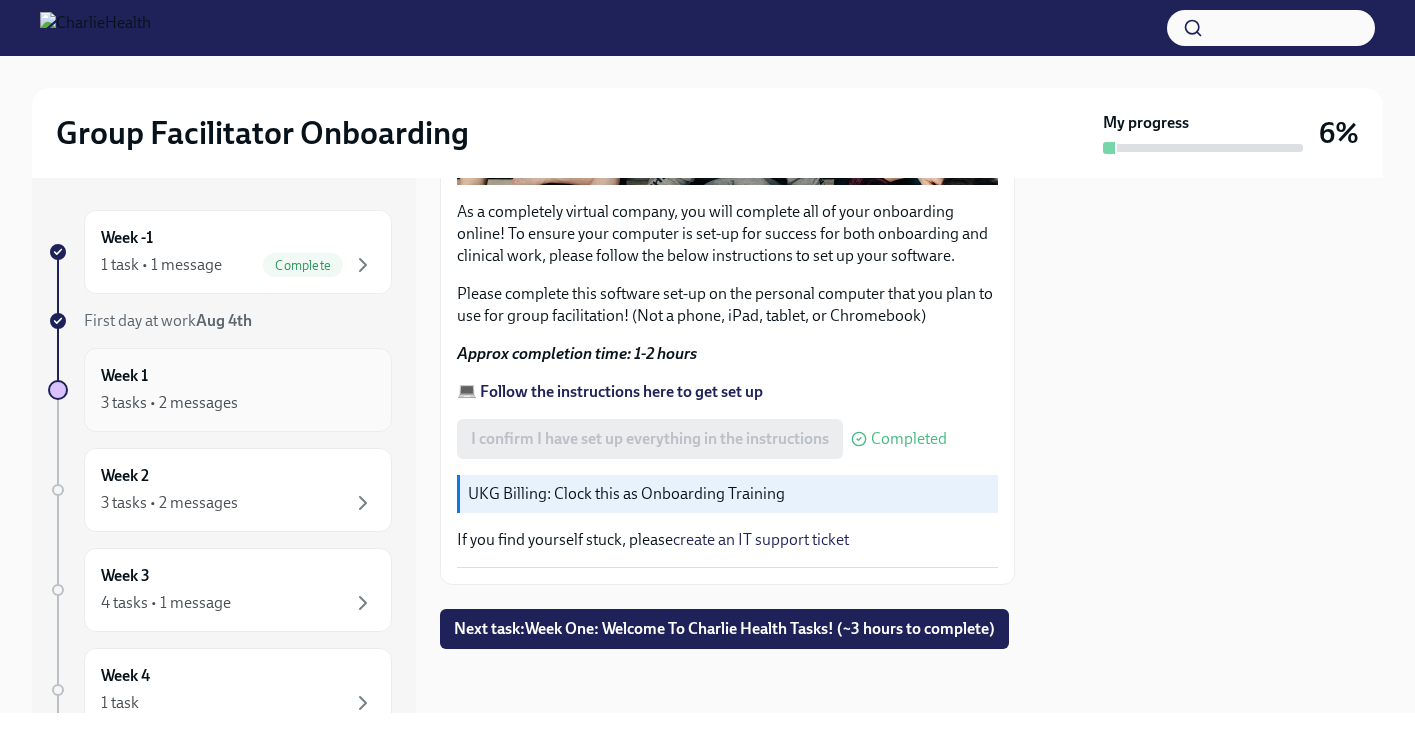 click on "3 tasks • 2 messages" at bounding box center [238, 403] 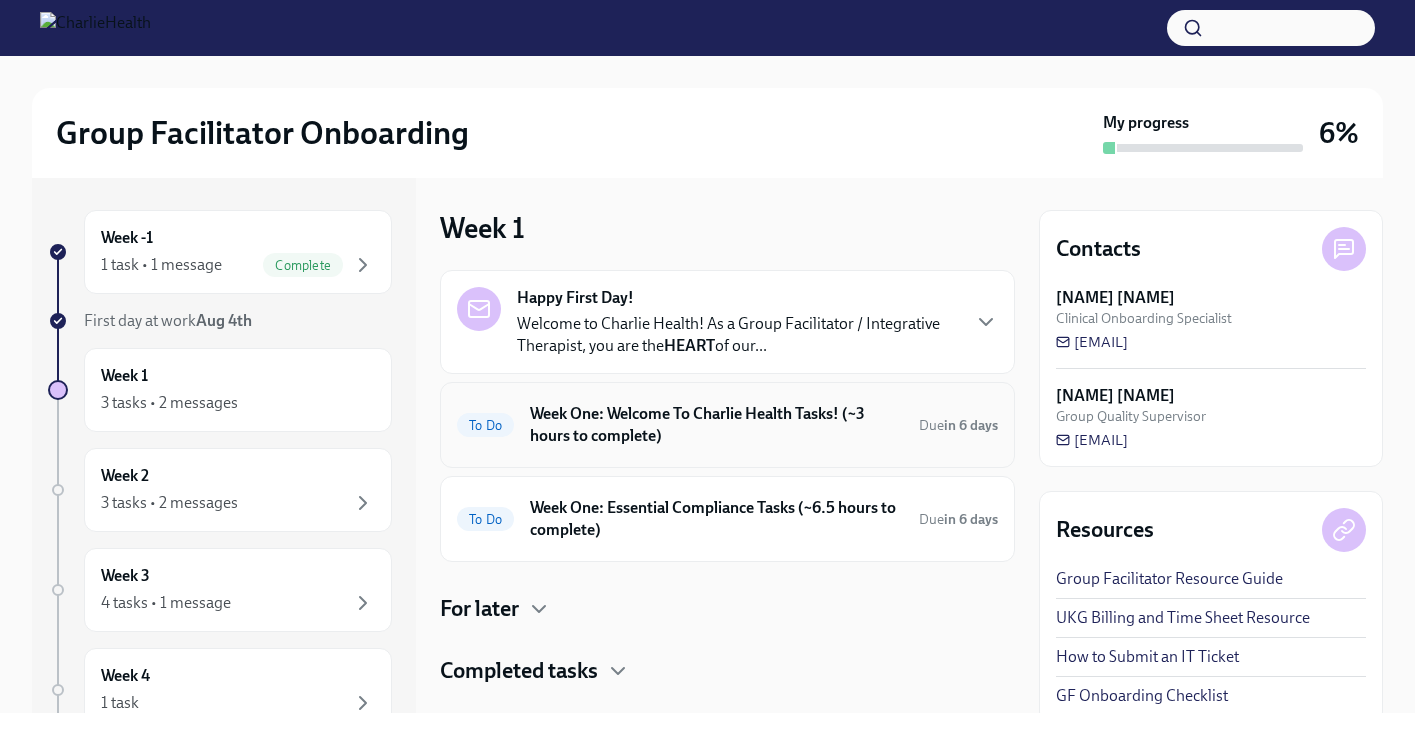 scroll, scrollTop: 37, scrollLeft: 0, axis: vertical 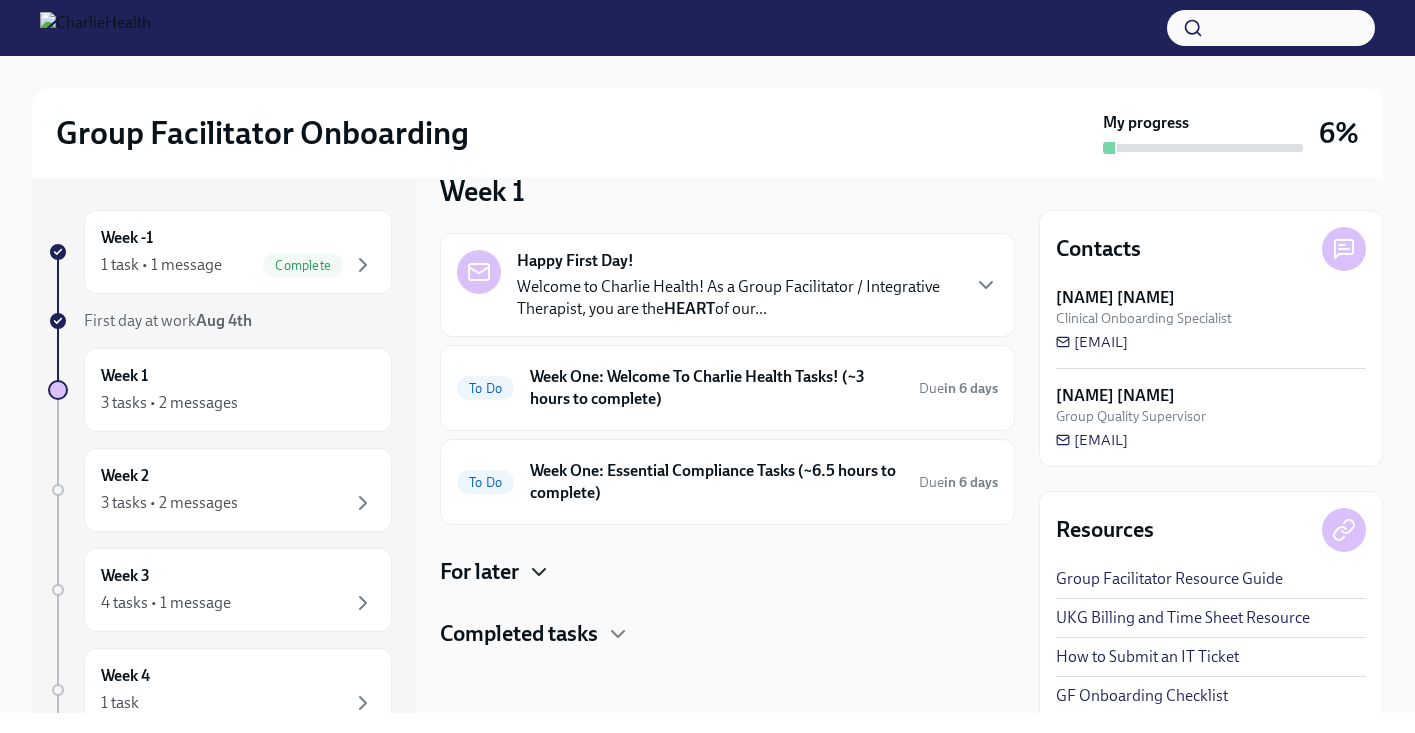 click 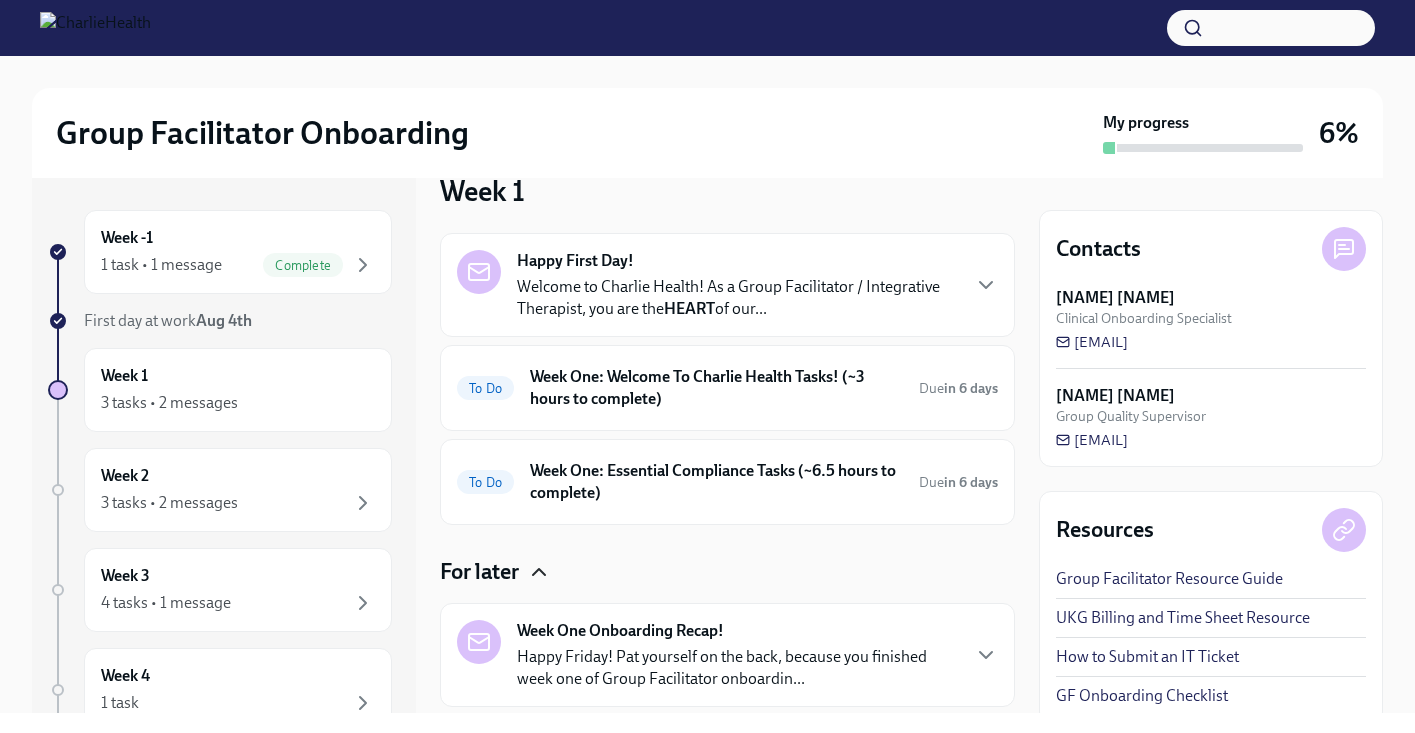 click 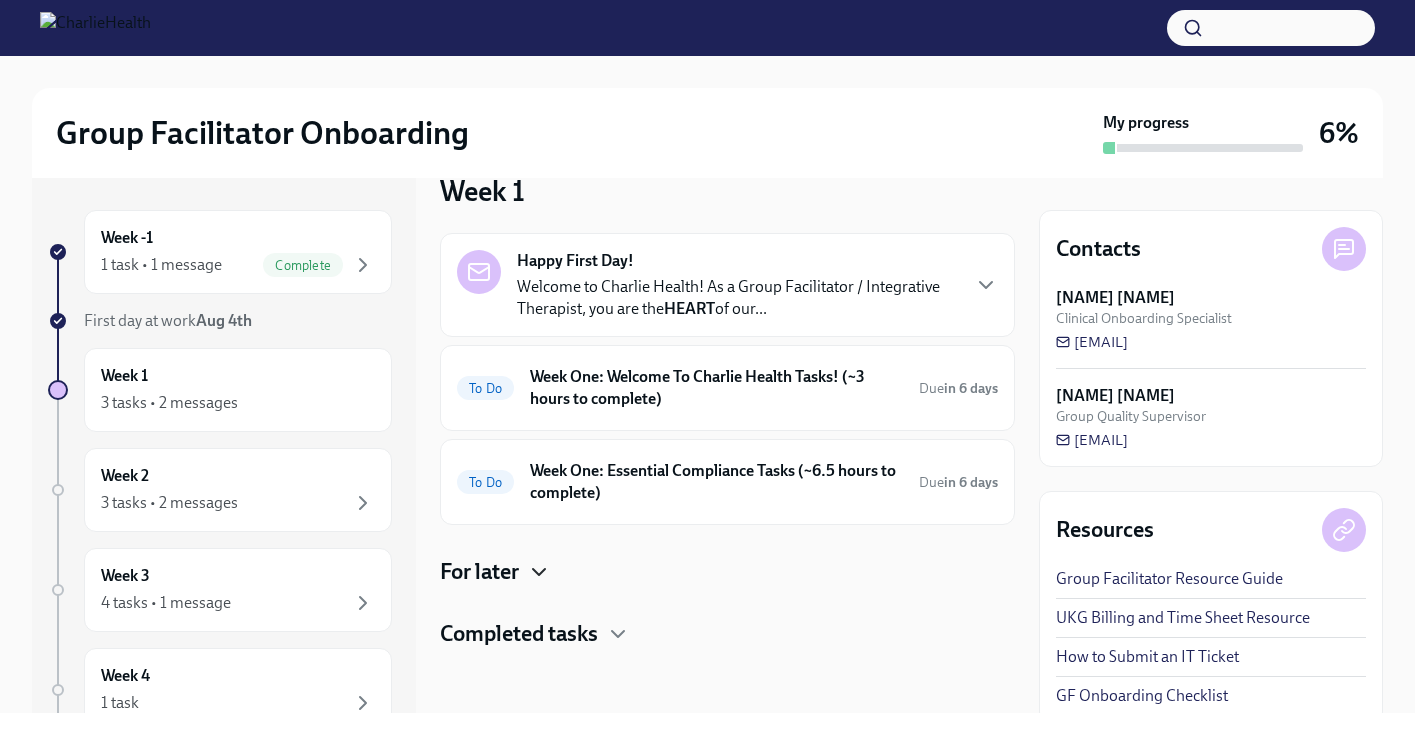 click on "Welcome to Charlie Health! As a Group Facilitator / Integrative Therapist, you are the  HEART  of our..." at bounding box center [737, 298] 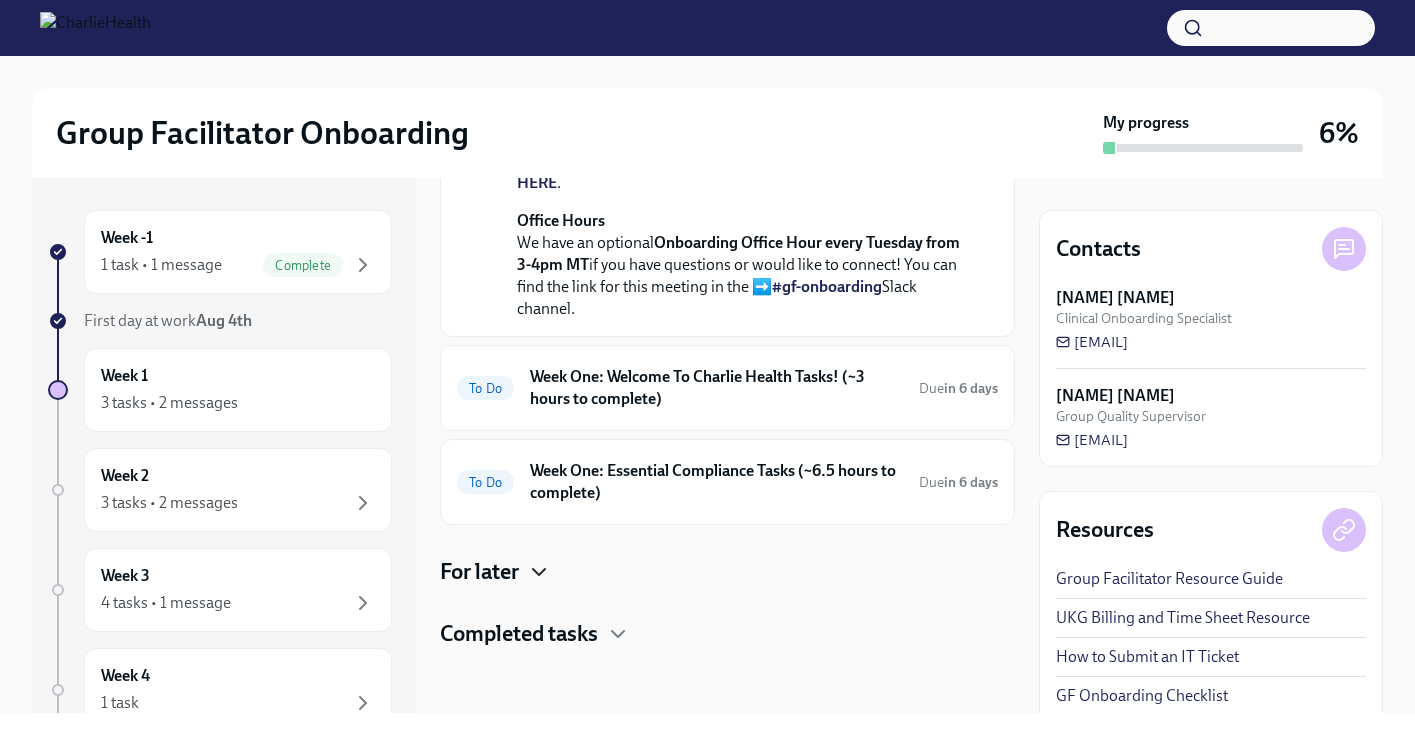 scroll, scrollTop: 862, scrollLeft: 0, axis: vertical 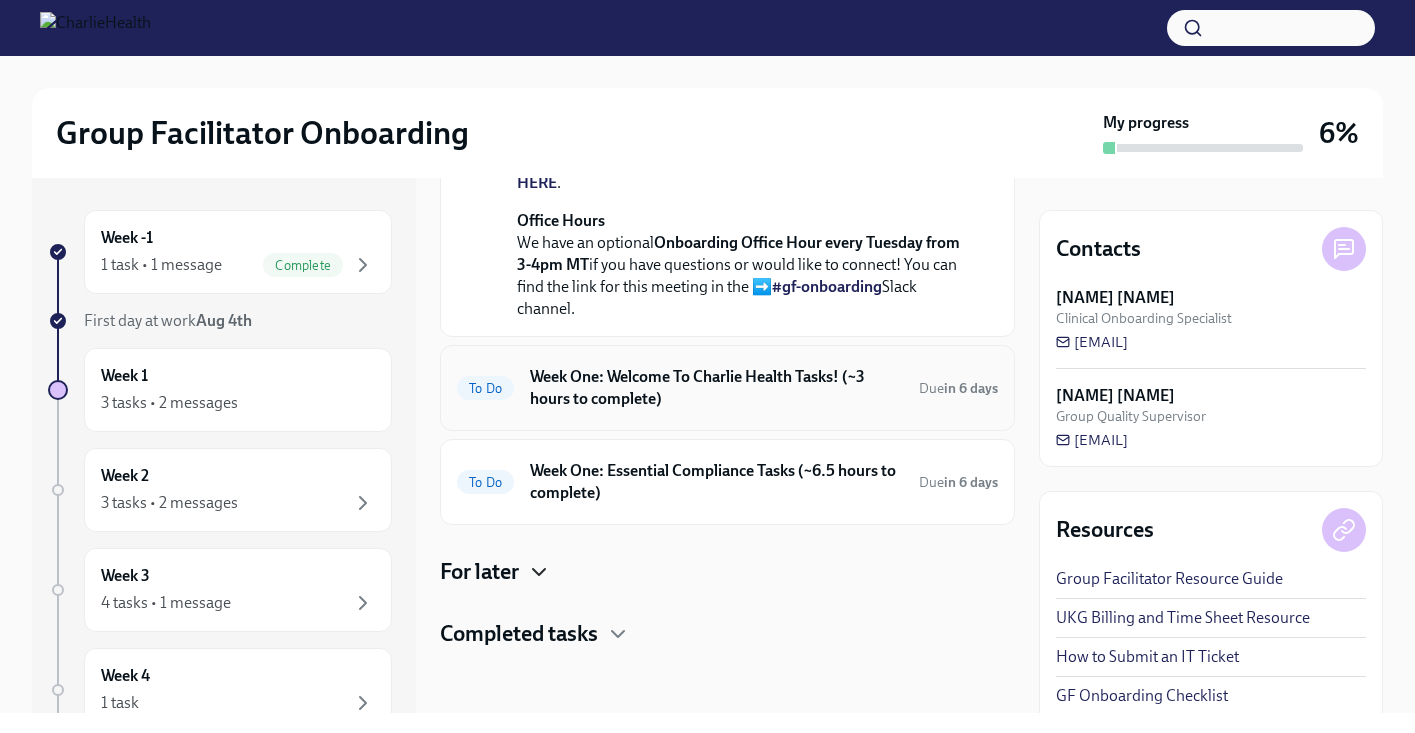 click on "Week One: Welcome To Charlie Health Tasks! (~3 hours to complete)" at bounding box center (716, 388) 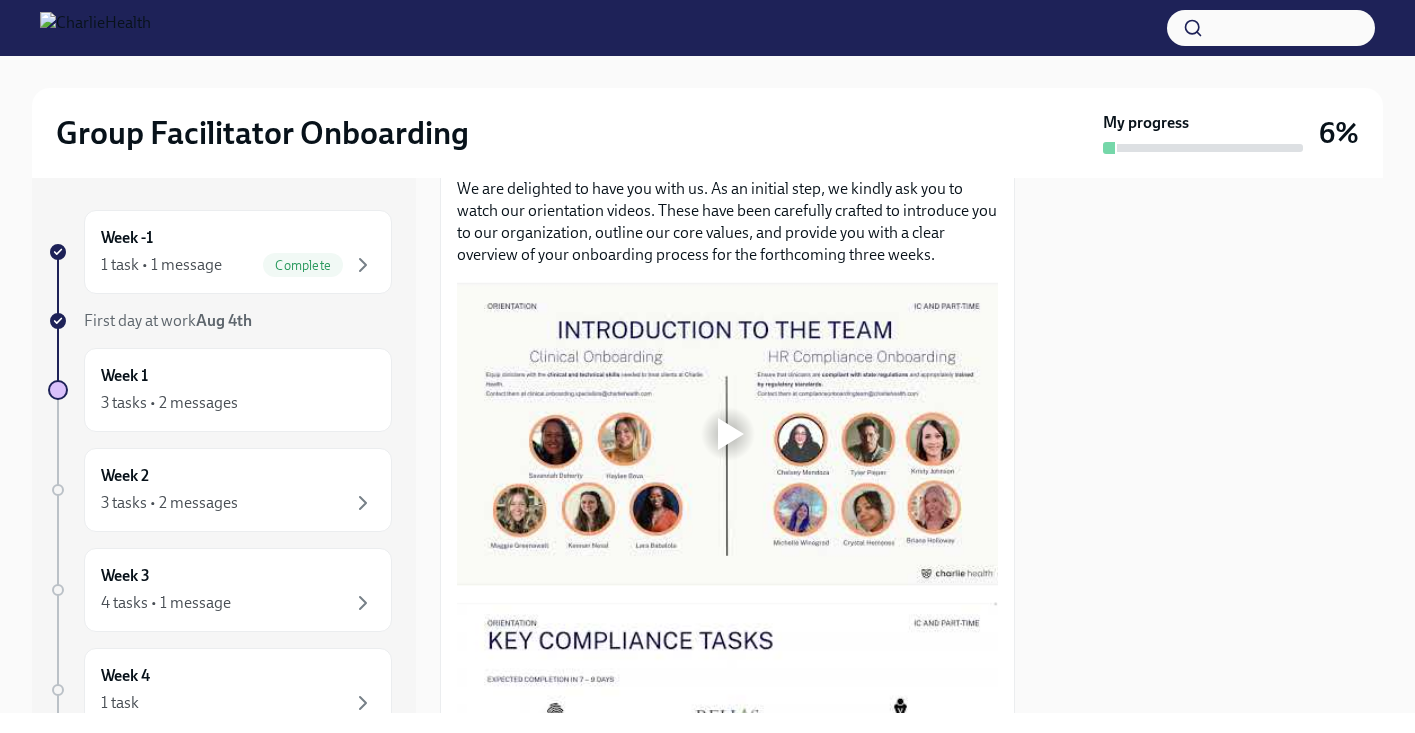 scroll, scrollTop: 887, scrollLeft: 0, axis: vertical 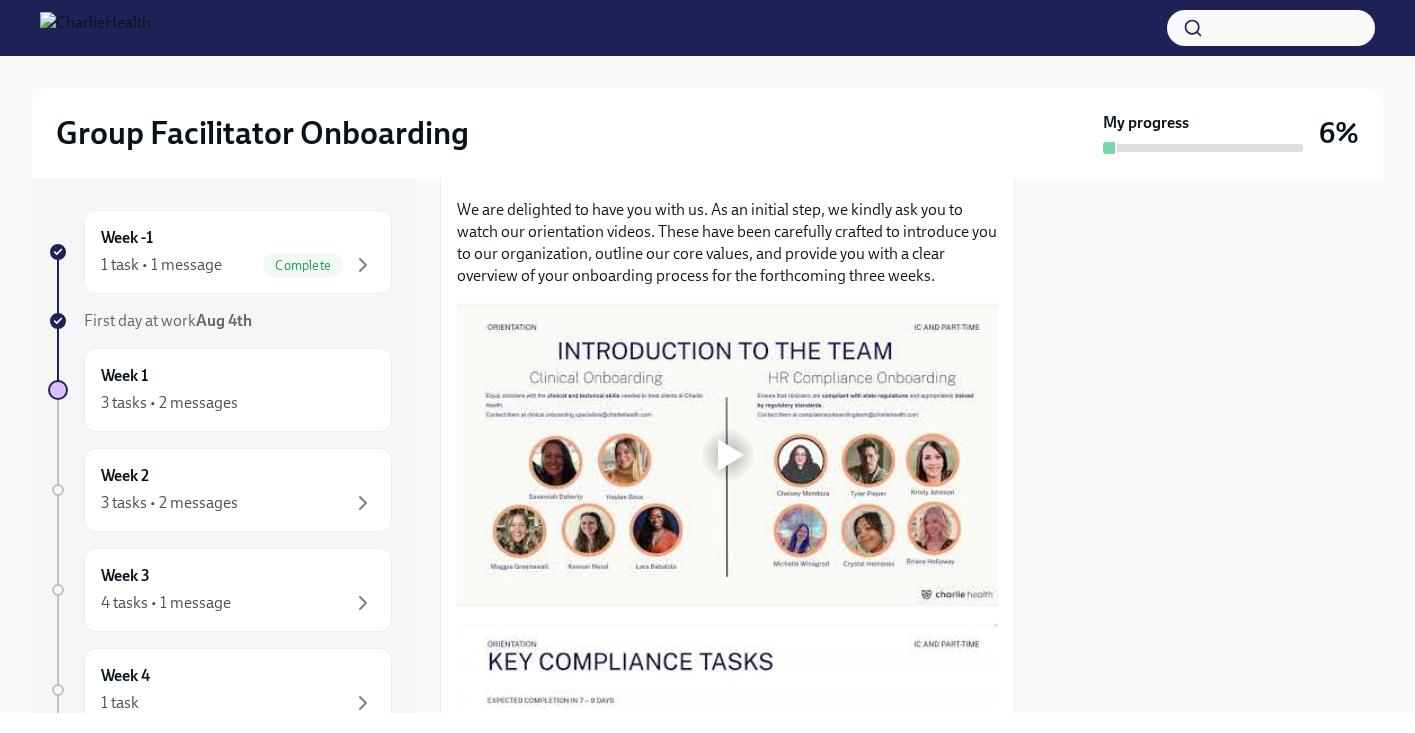 click at bounding box center [731, 455] 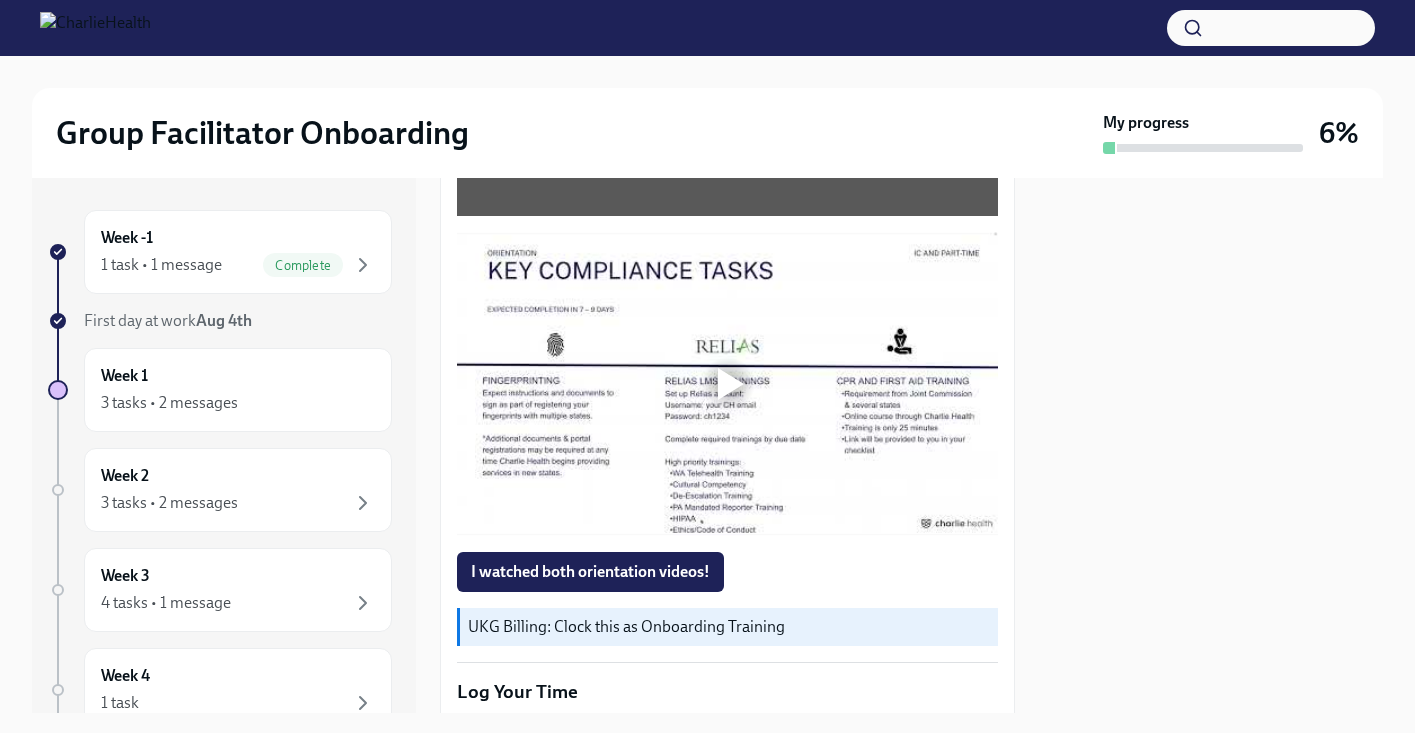 scroll, scrollTop: 1289, scrollLeft: 0, axis: vertical 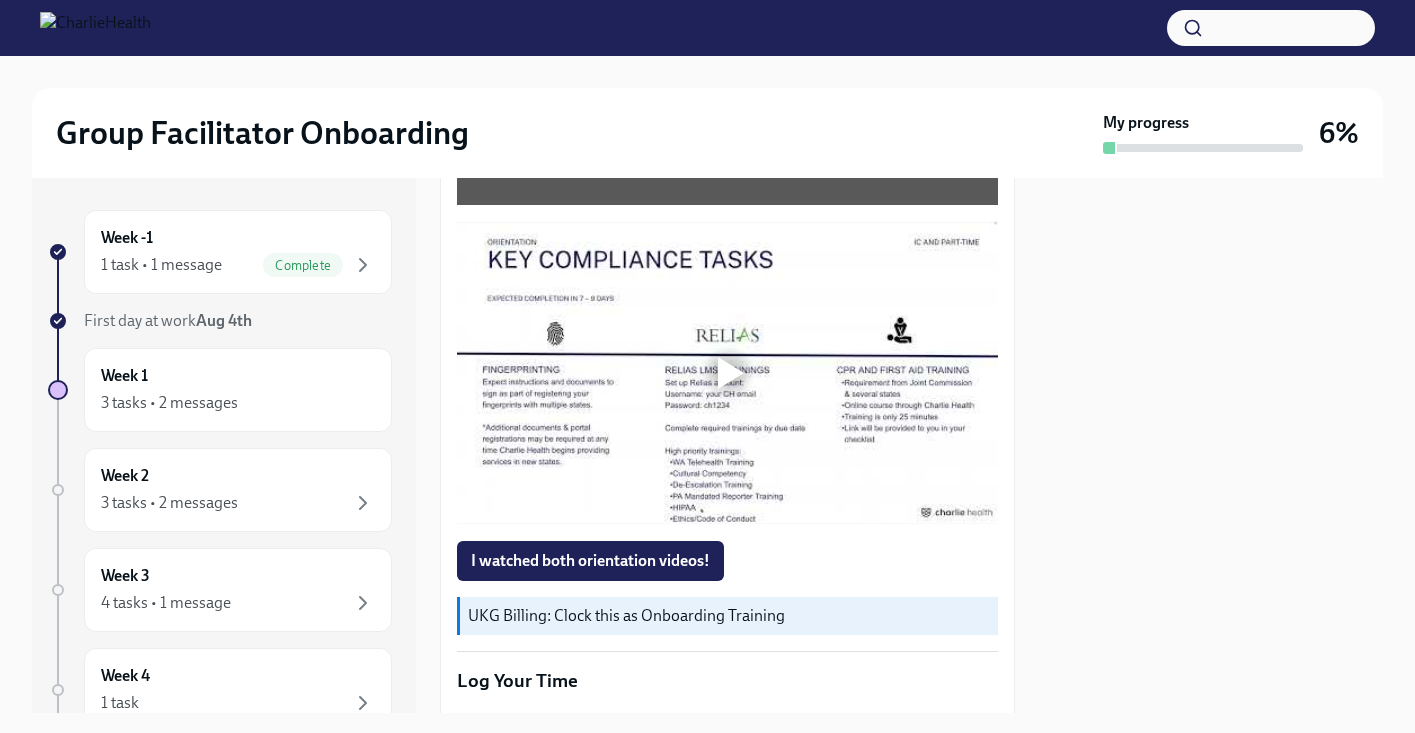 click at bounding box center (727, 373) 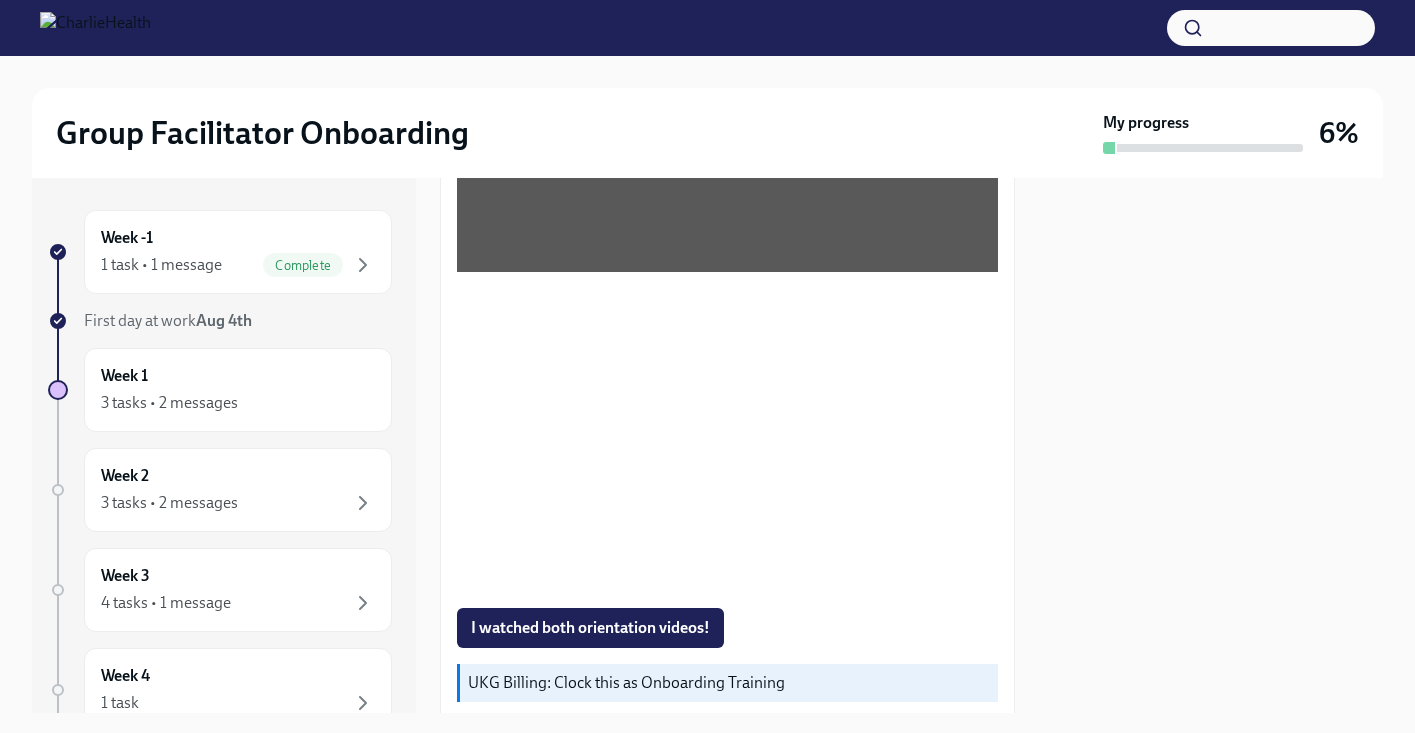 scroll, scrollTop: 1223, scrollLeft: 0, axis: vertical 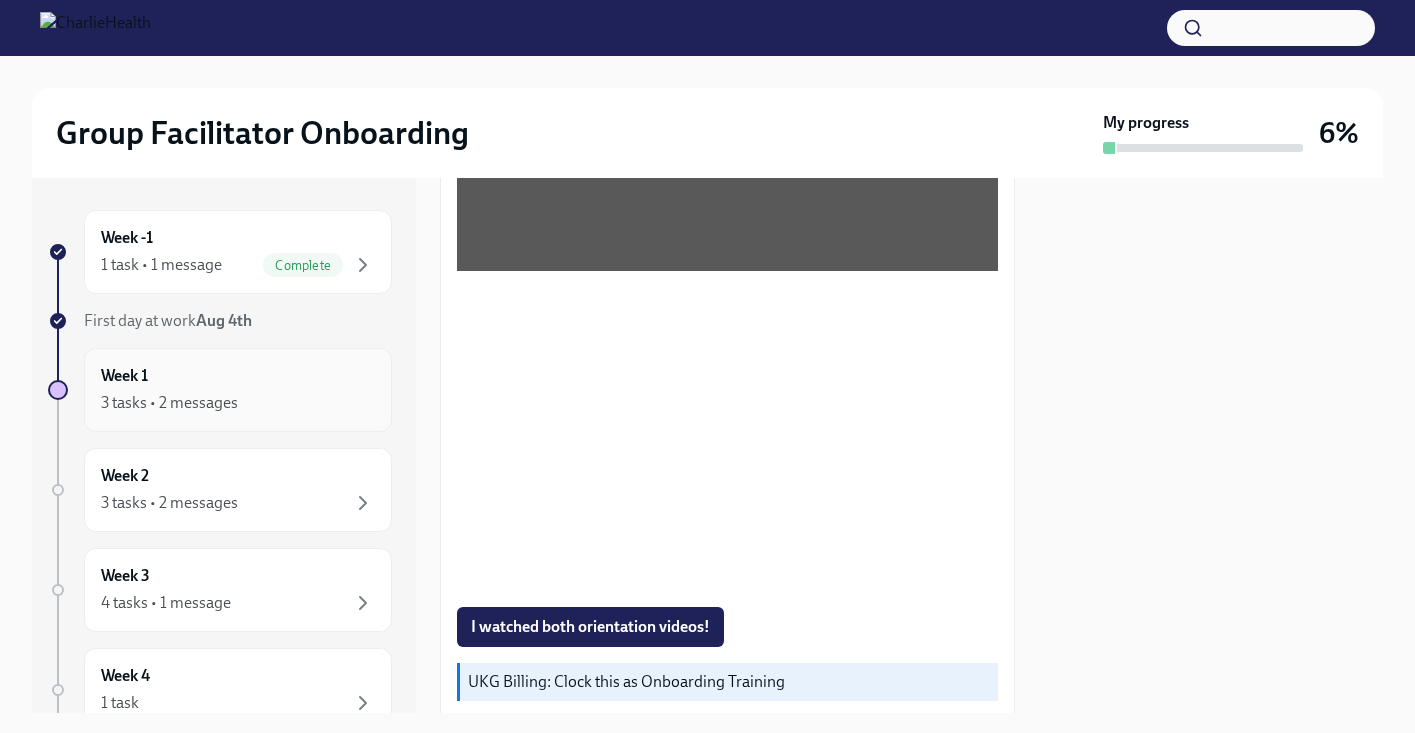 click on "3 tasks • 2 messages" at bounding box center [238, 403] 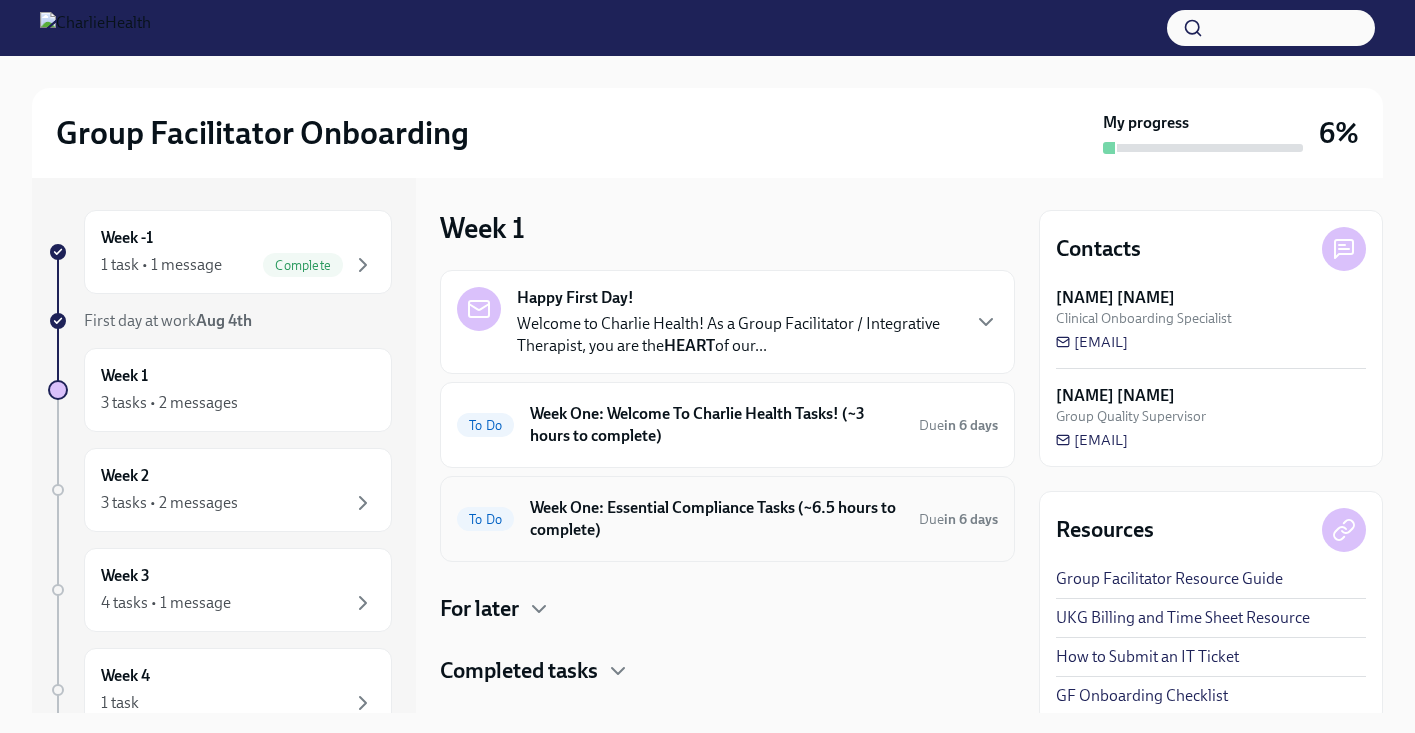 scroll, scrollTop: 37, scrollLeft: 0, axis: vertical 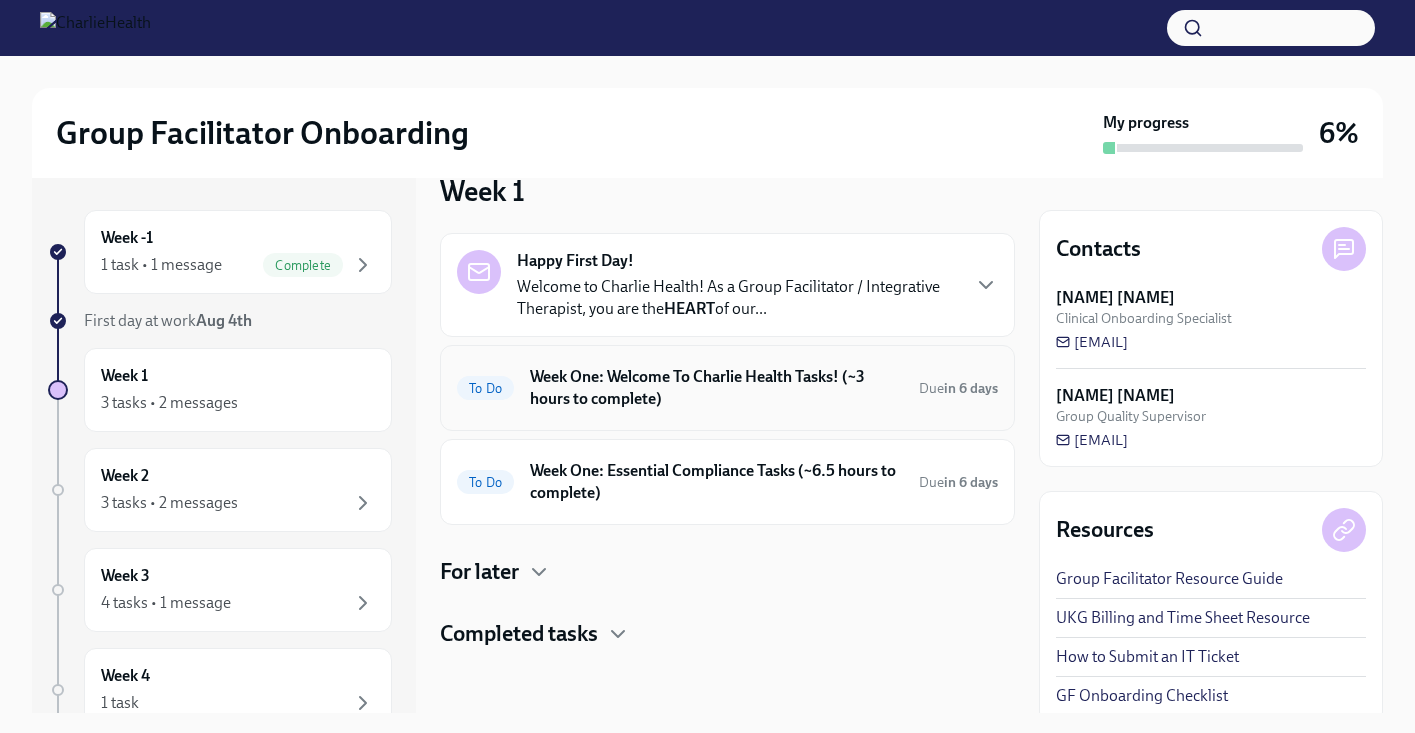 click on "Week One: Welcome To Charlie Health Tasks! (~3 hours to complete)" at bounding box center [716, 388] 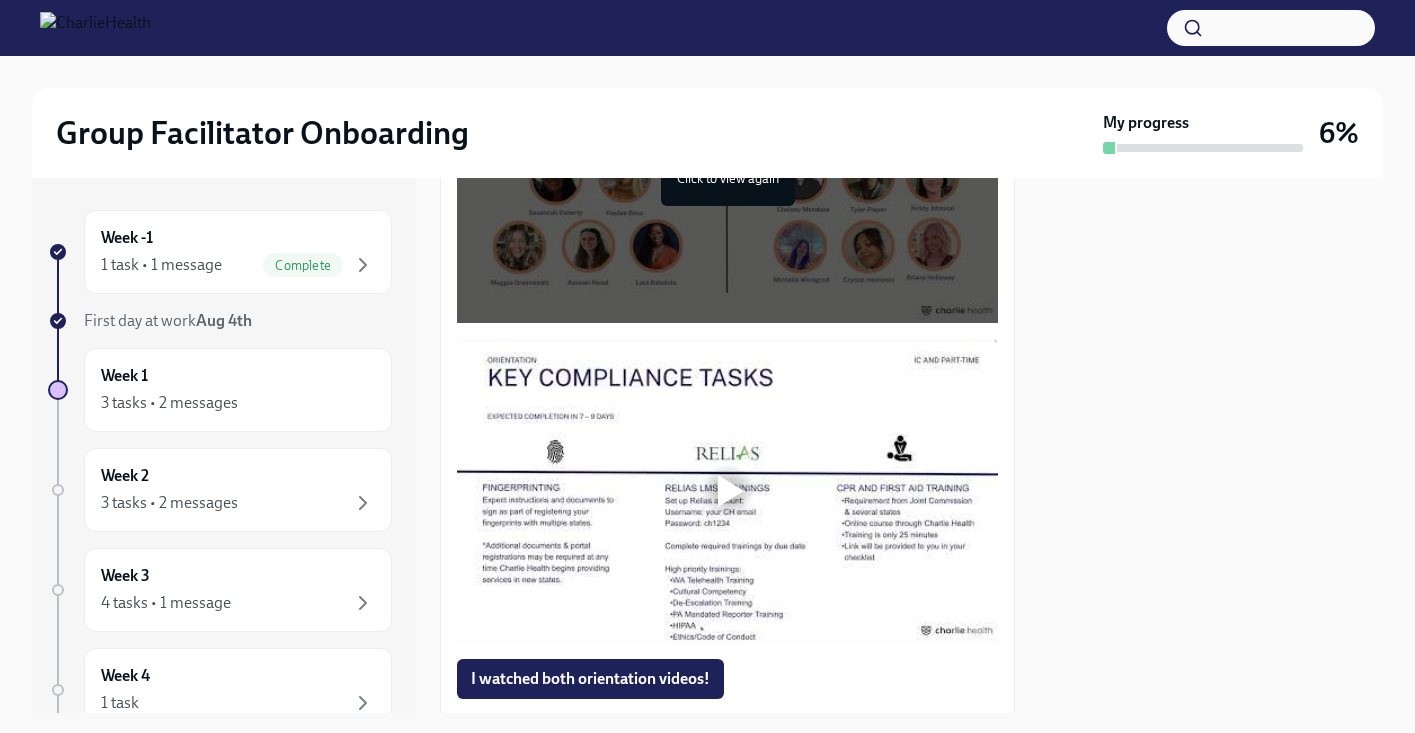 click at bounding box center [731, 491] 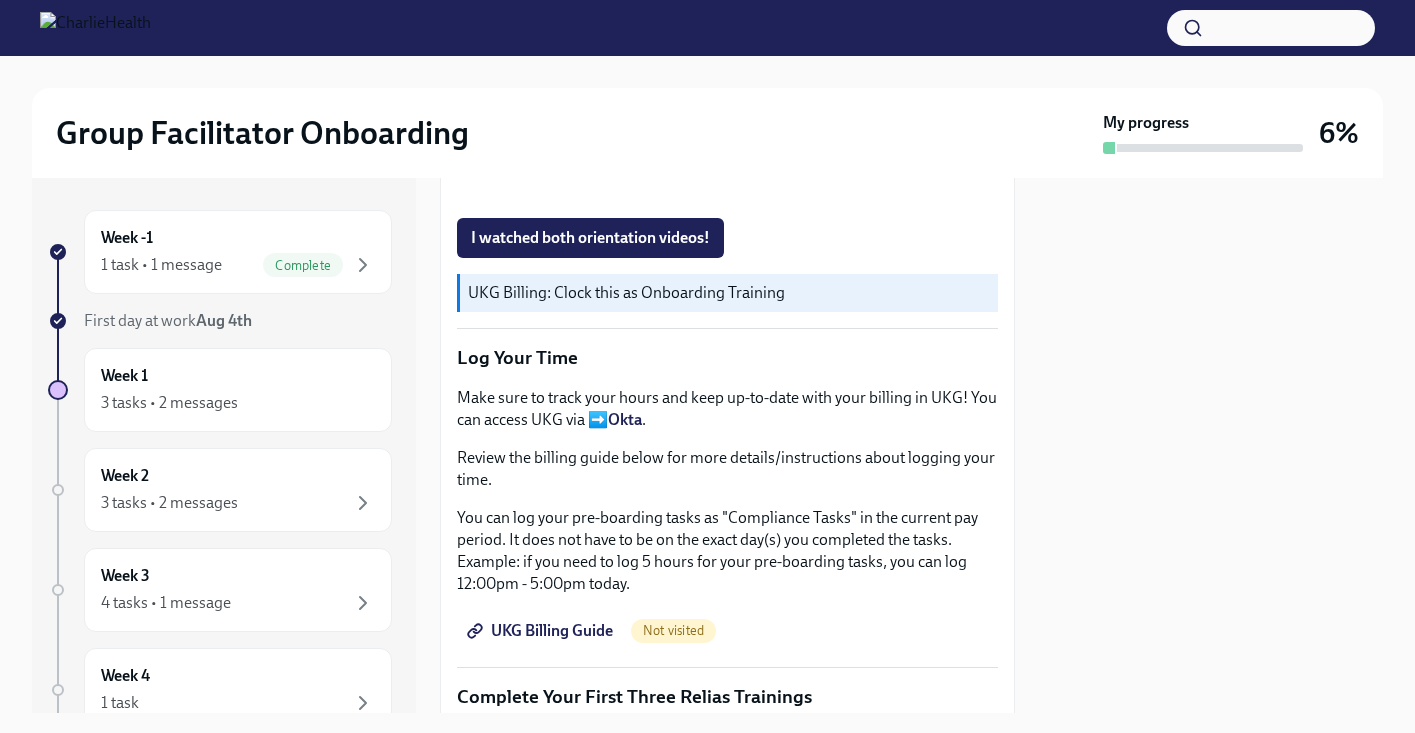 scroll, scrollTop: 1615, scrollLeft: 0, axis: vertical 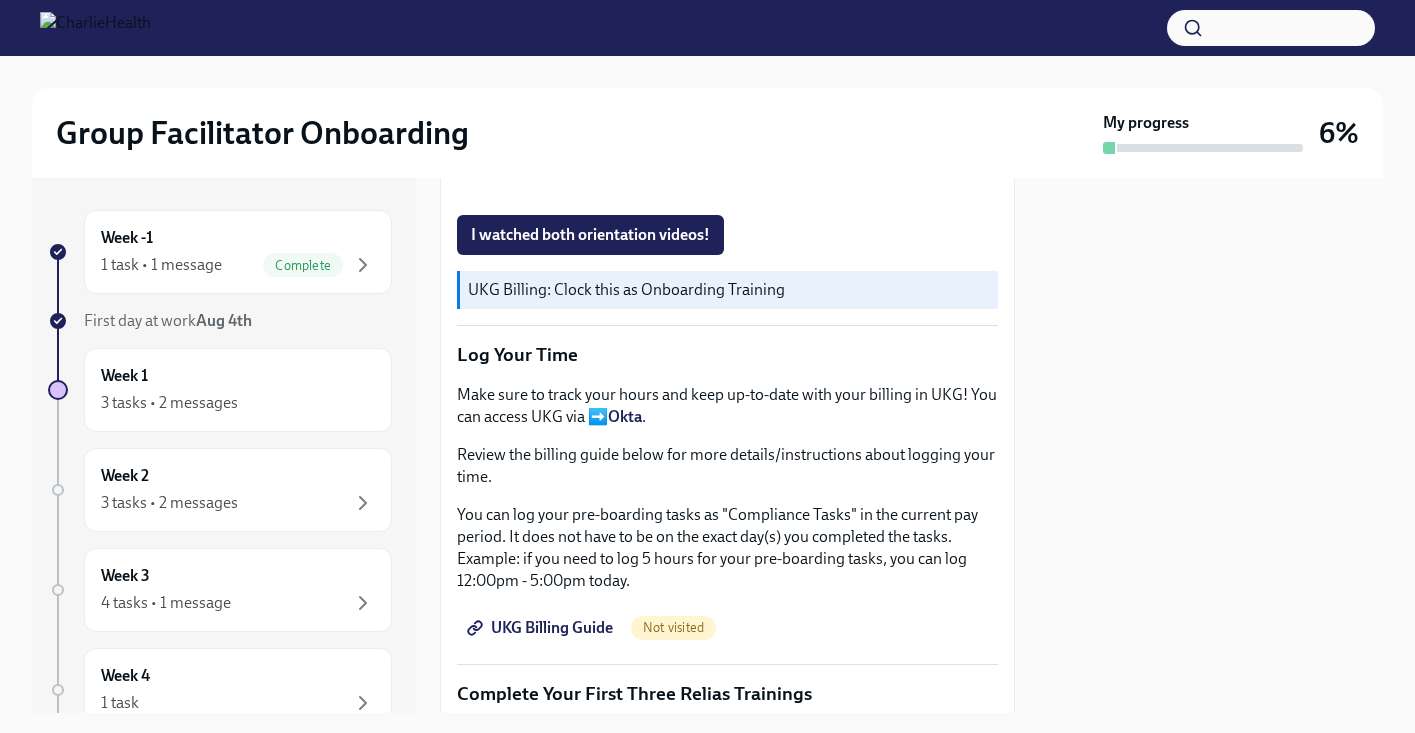 click on "UKG Billing Guide" at bounding box center (542, 628) 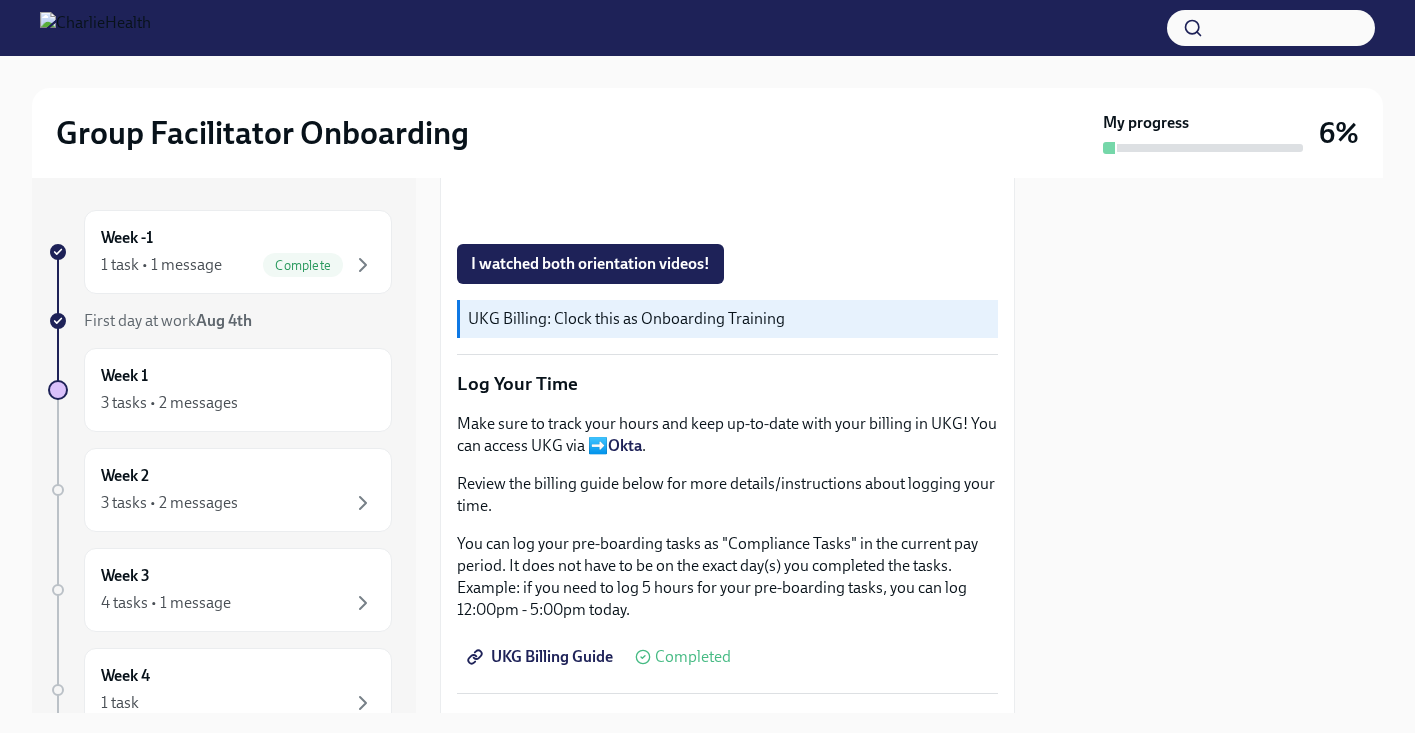 scroll, scrollTop: 1528, scrollLeft: 0, axis: vertical 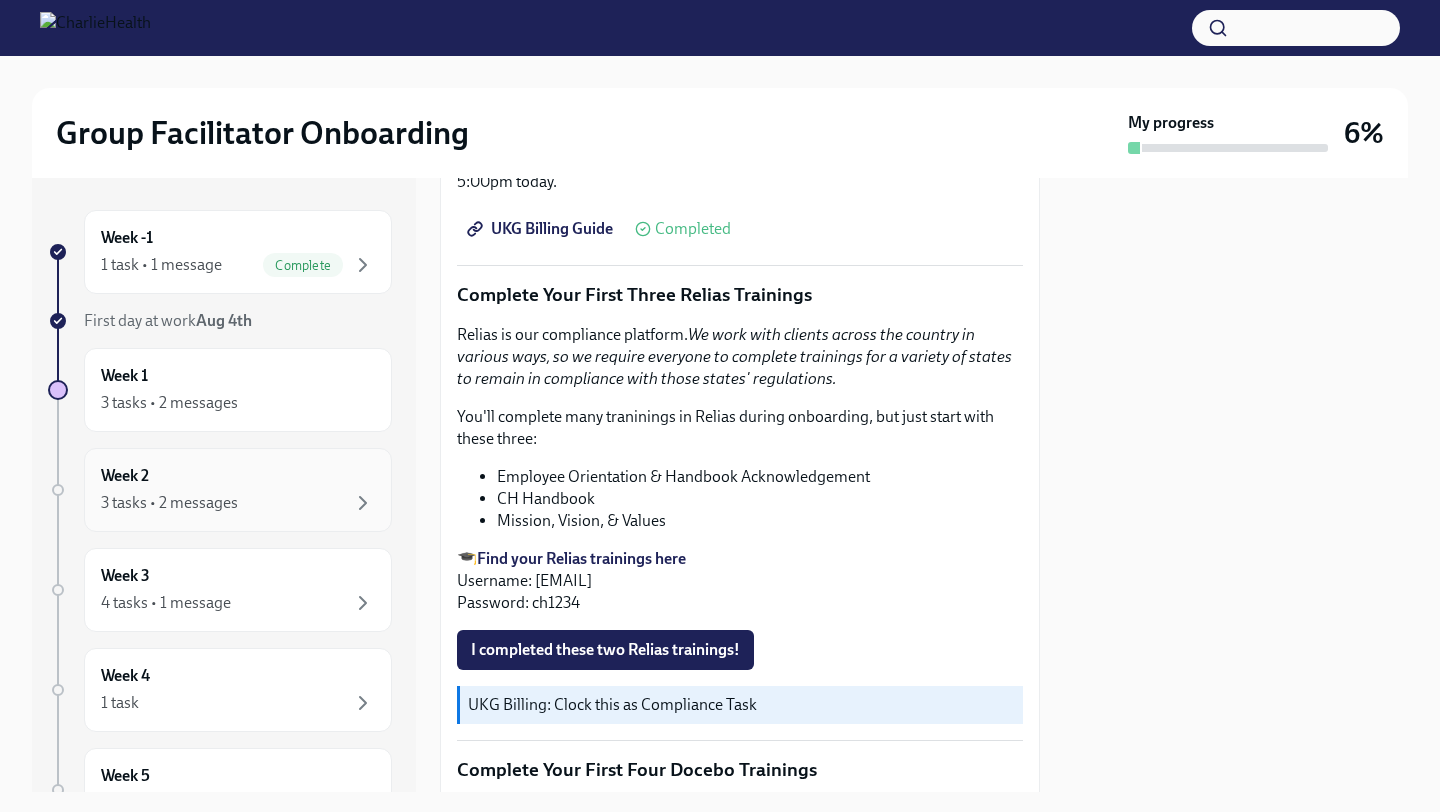 click on "3 tasks • 2 messages" at bounding box center [238, 503] 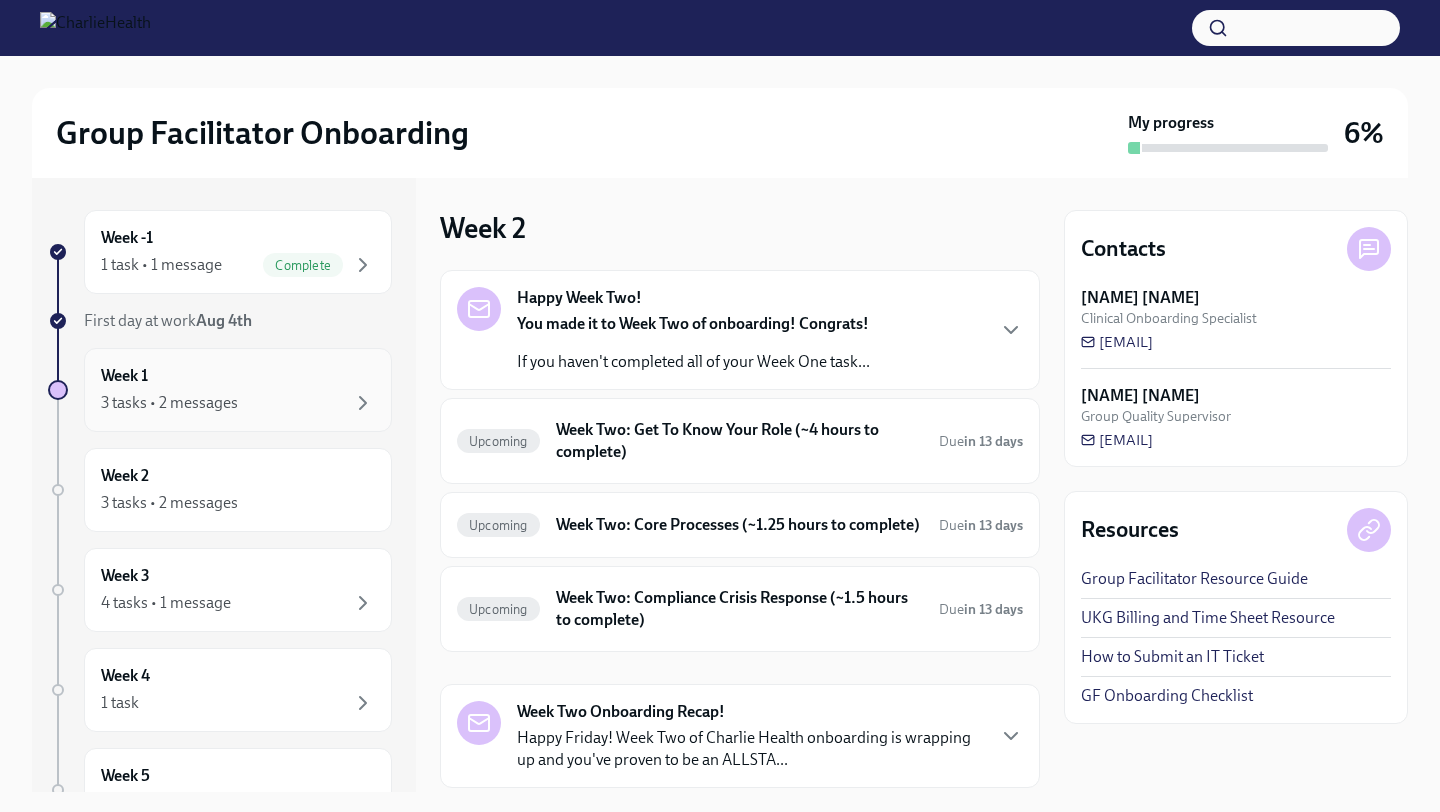 click on "Week 1 3 tasks • 2 messages" at bounding box center [238, 390] 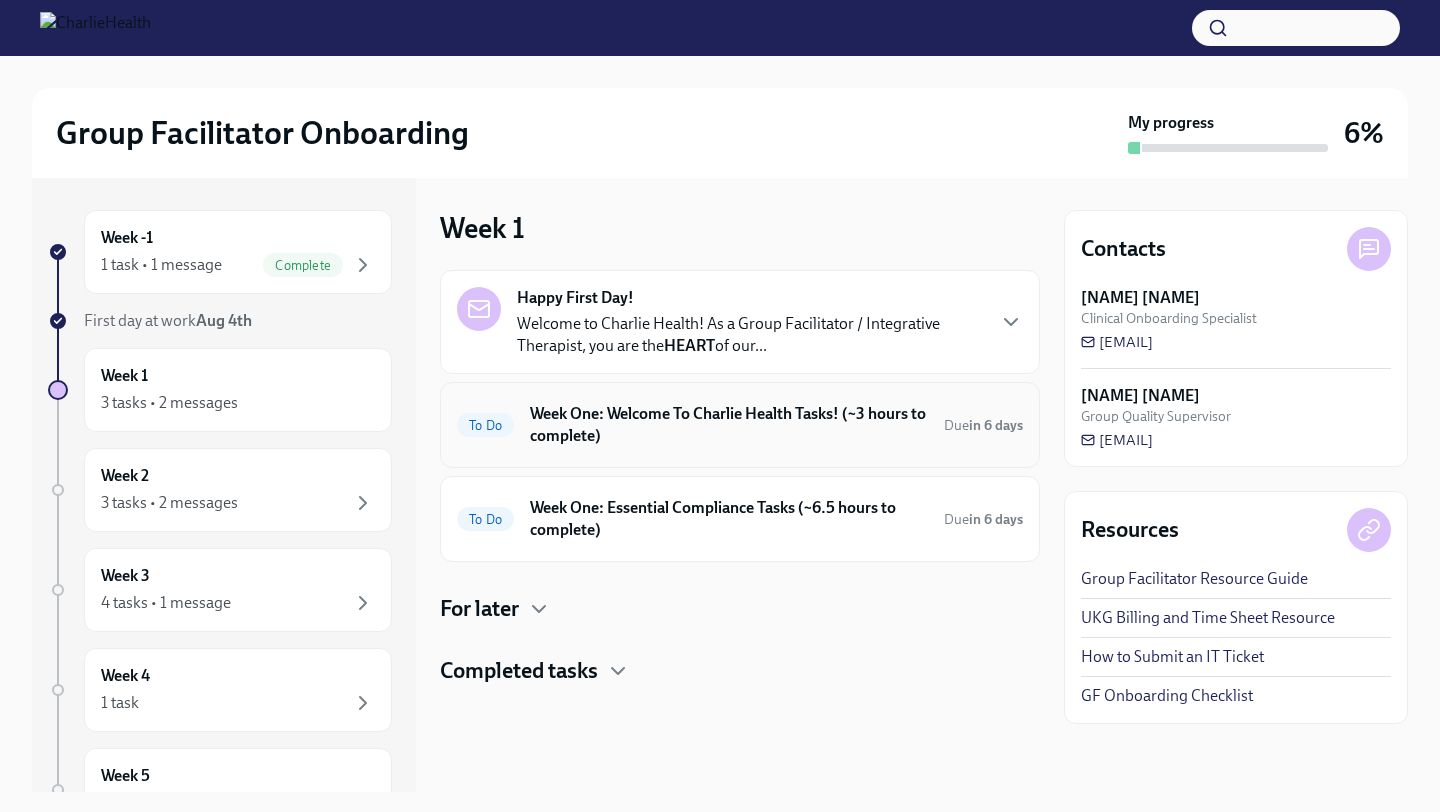 click on "Week One: Welcome To Charlie Health Tasks! (~3 hours to complete)" at bounding box center (729, 425) 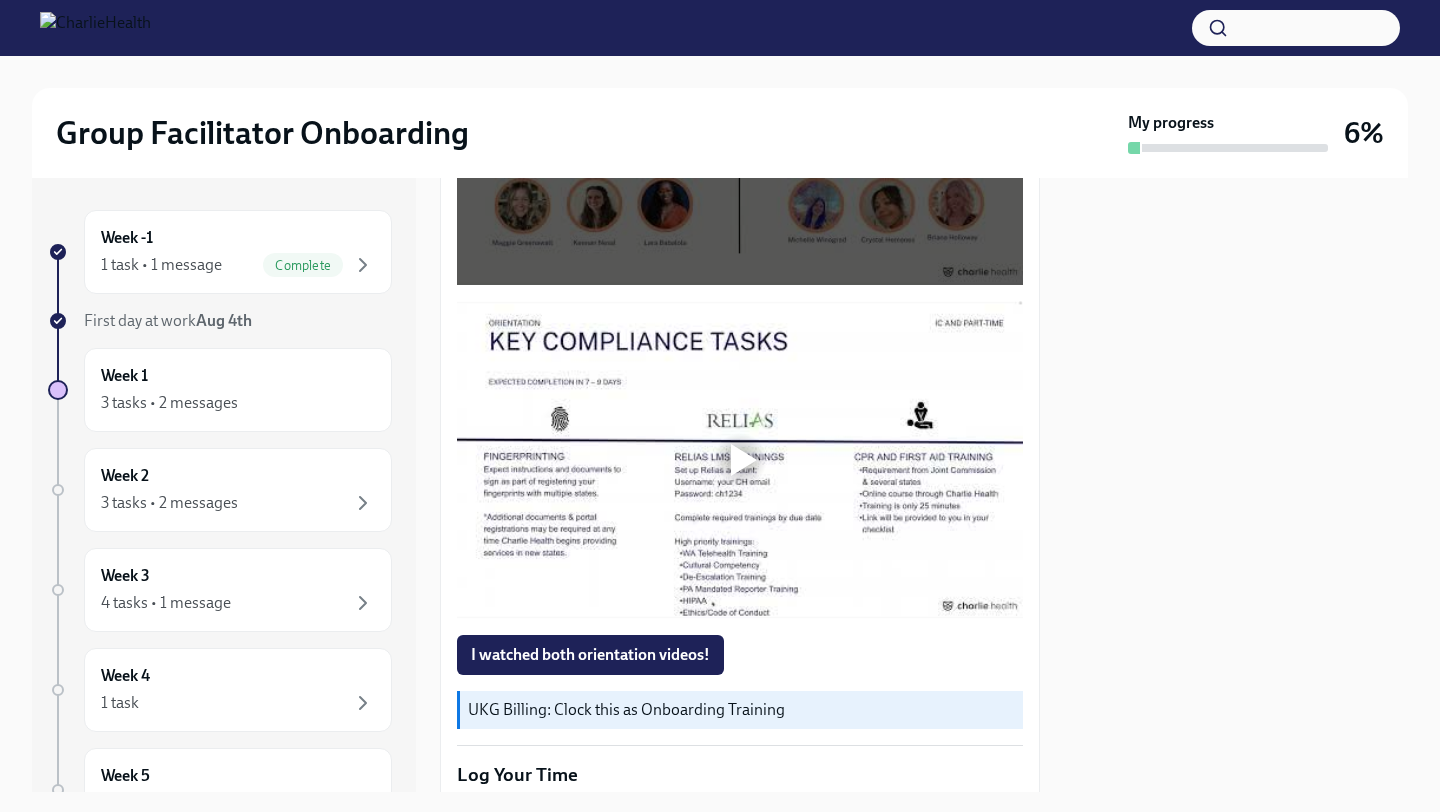 scroll, scrollTop: 1214, scrollLeft: 0, axis: vertical 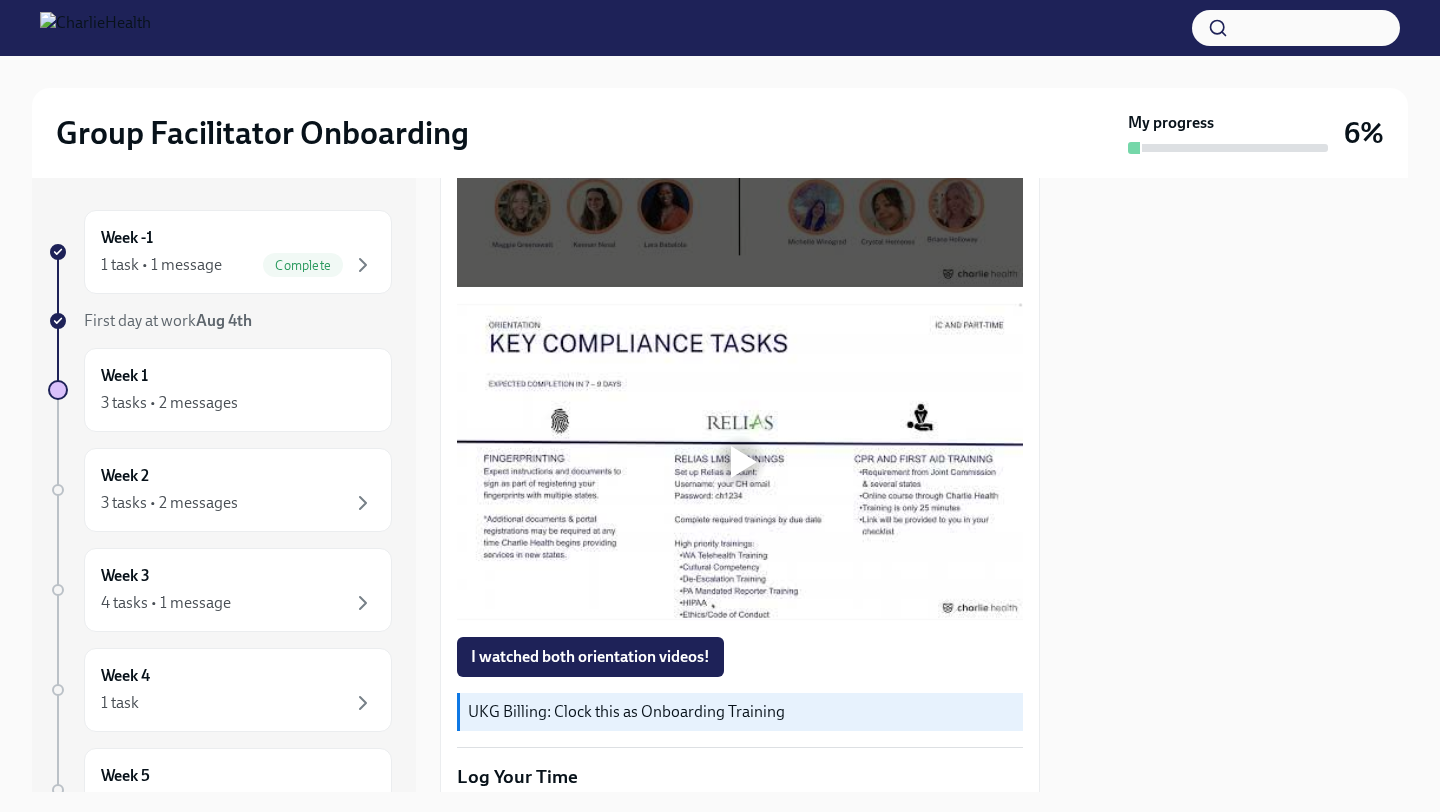 click at bounding box center (740, 462) 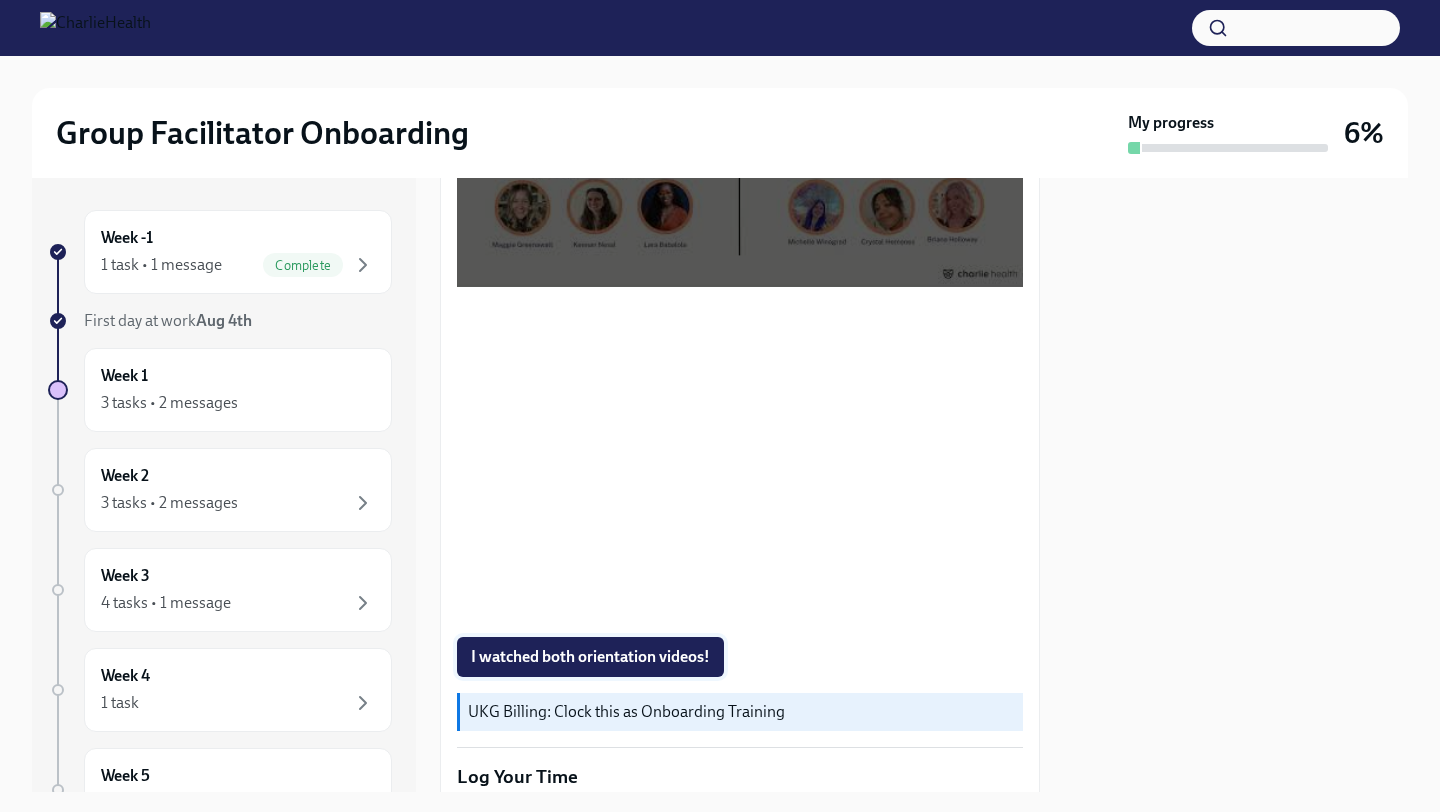 click on "I watched both orientation videos!" at bounding box center (590, 657) 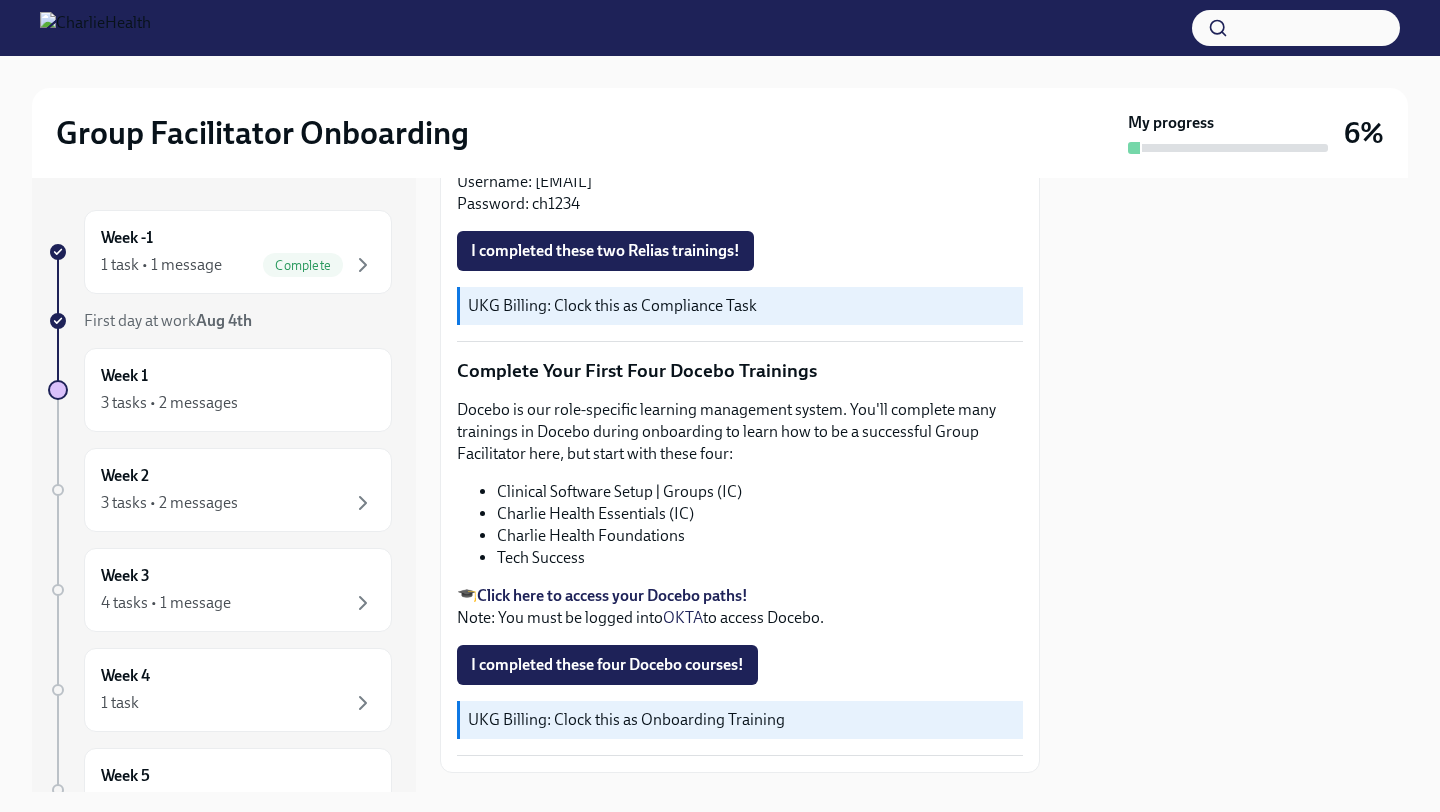 scroll, scrollTop: 2543, scrollLeft: 0, axis: vertical 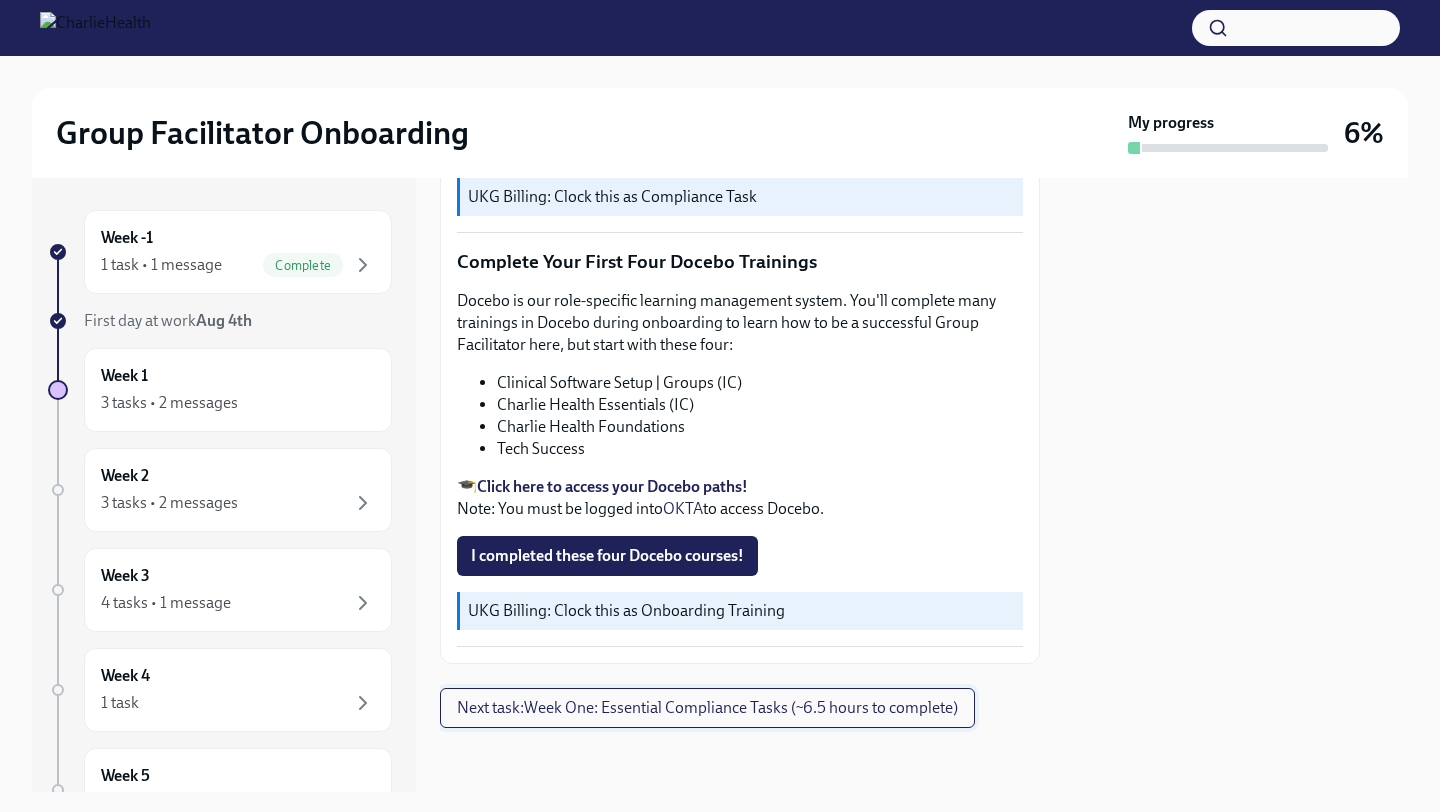 click on "Next task :  Week One: Essential Compliance Tasks (~6.5 hours to complete)" at bounding box center [707, 708] 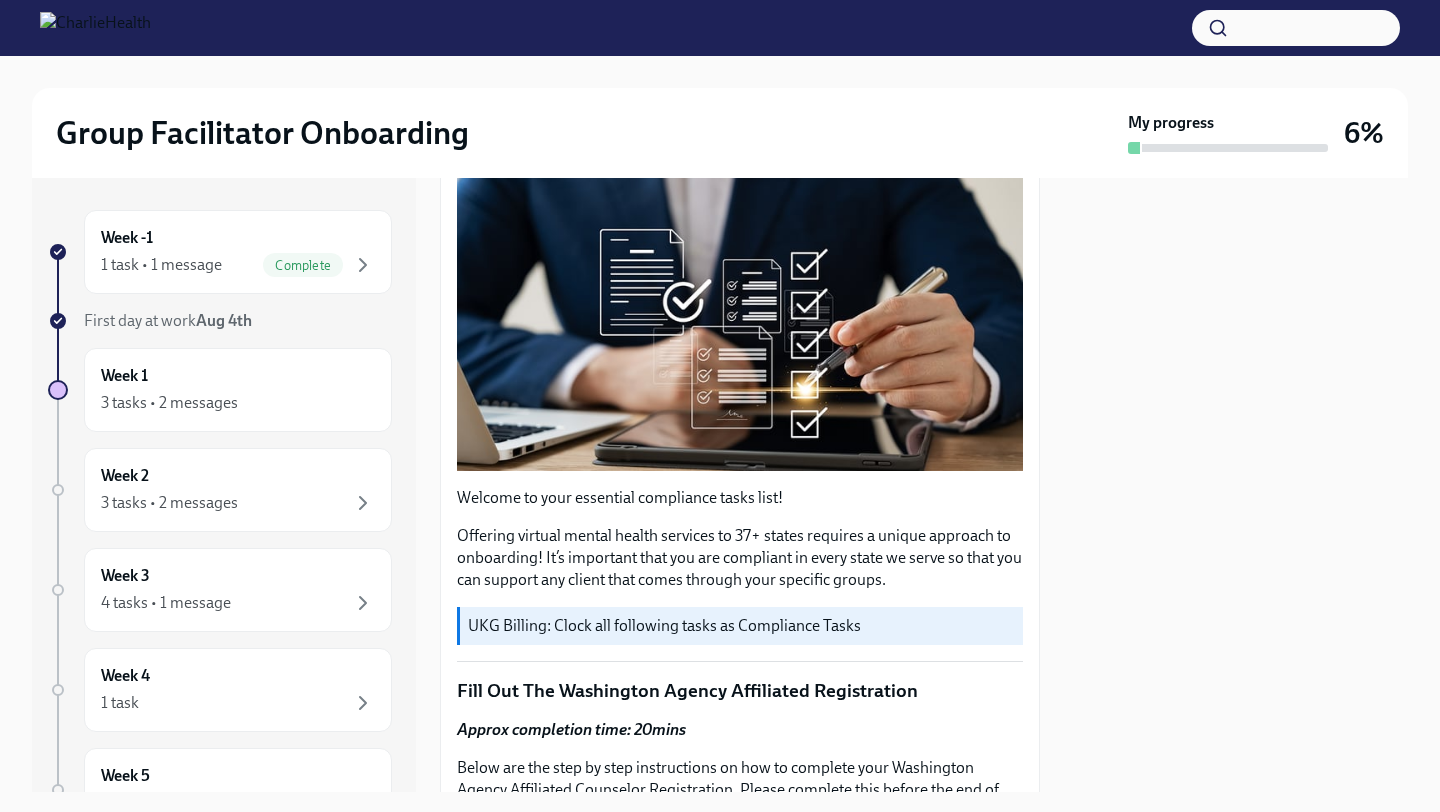 scroll, scrollTop: 0, scrollLeft: 0, axis: both 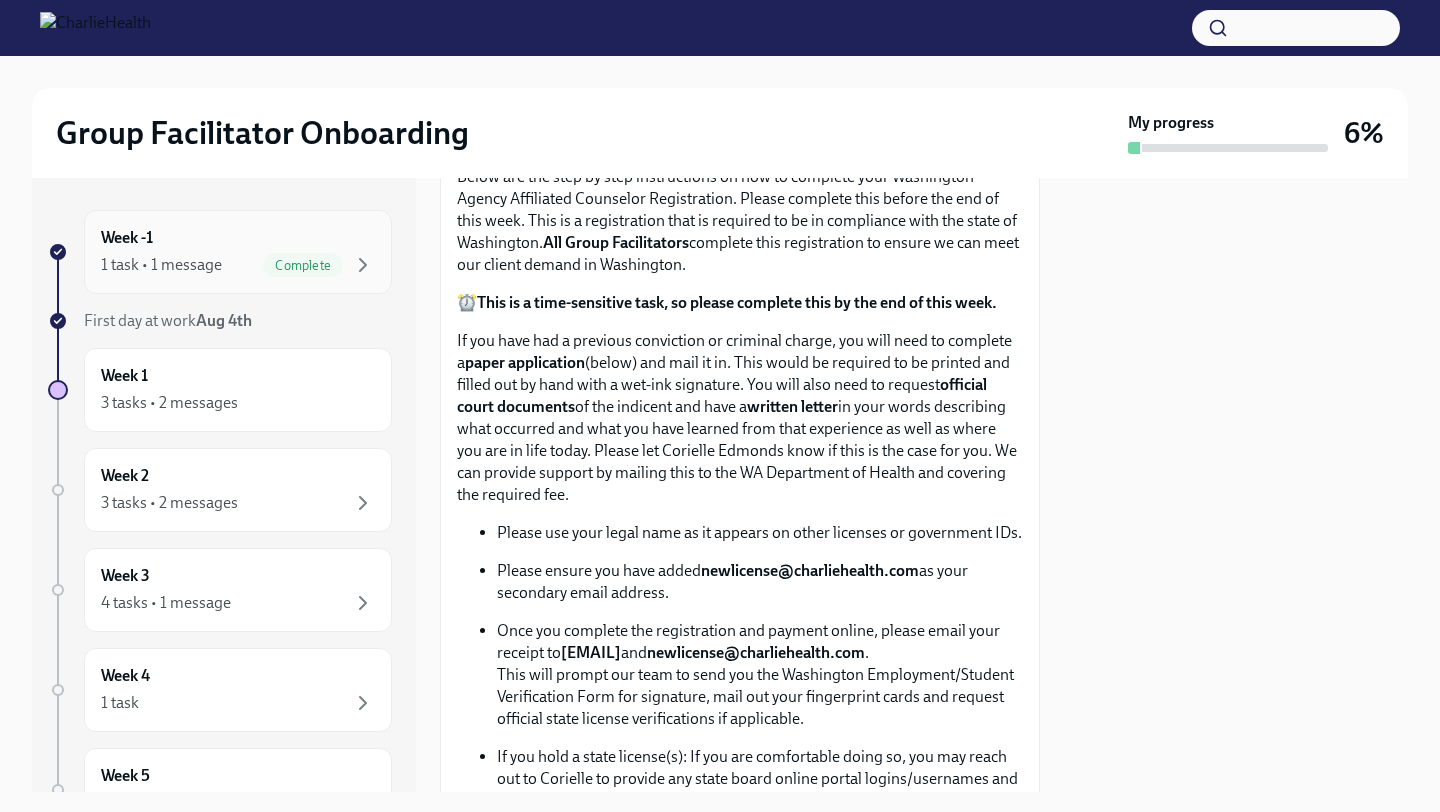 click on "1 task • 1 message Complete" at bounding box center (238, 265) 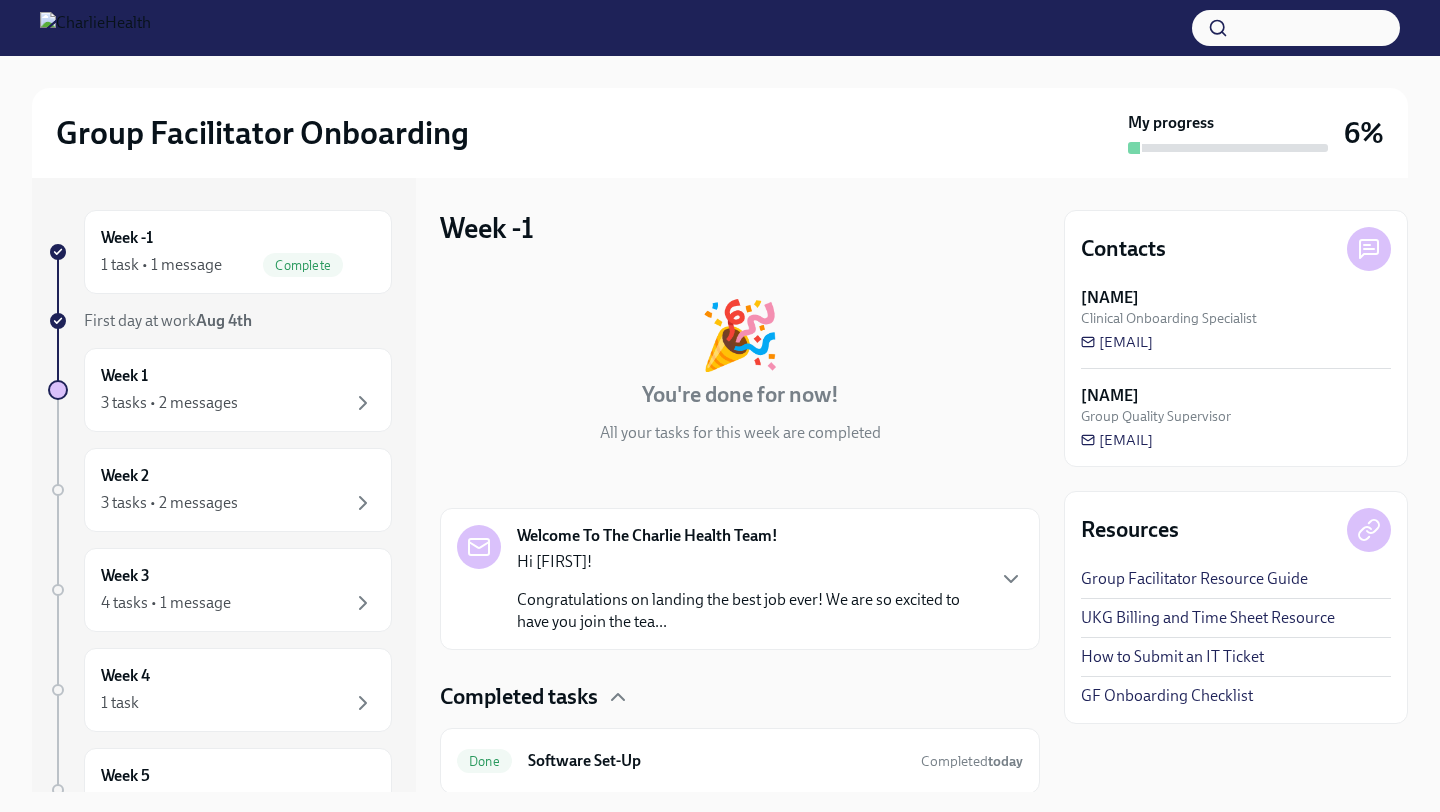 scroll, scrollTop: 66, scrollLeft: 0, axis: vertical 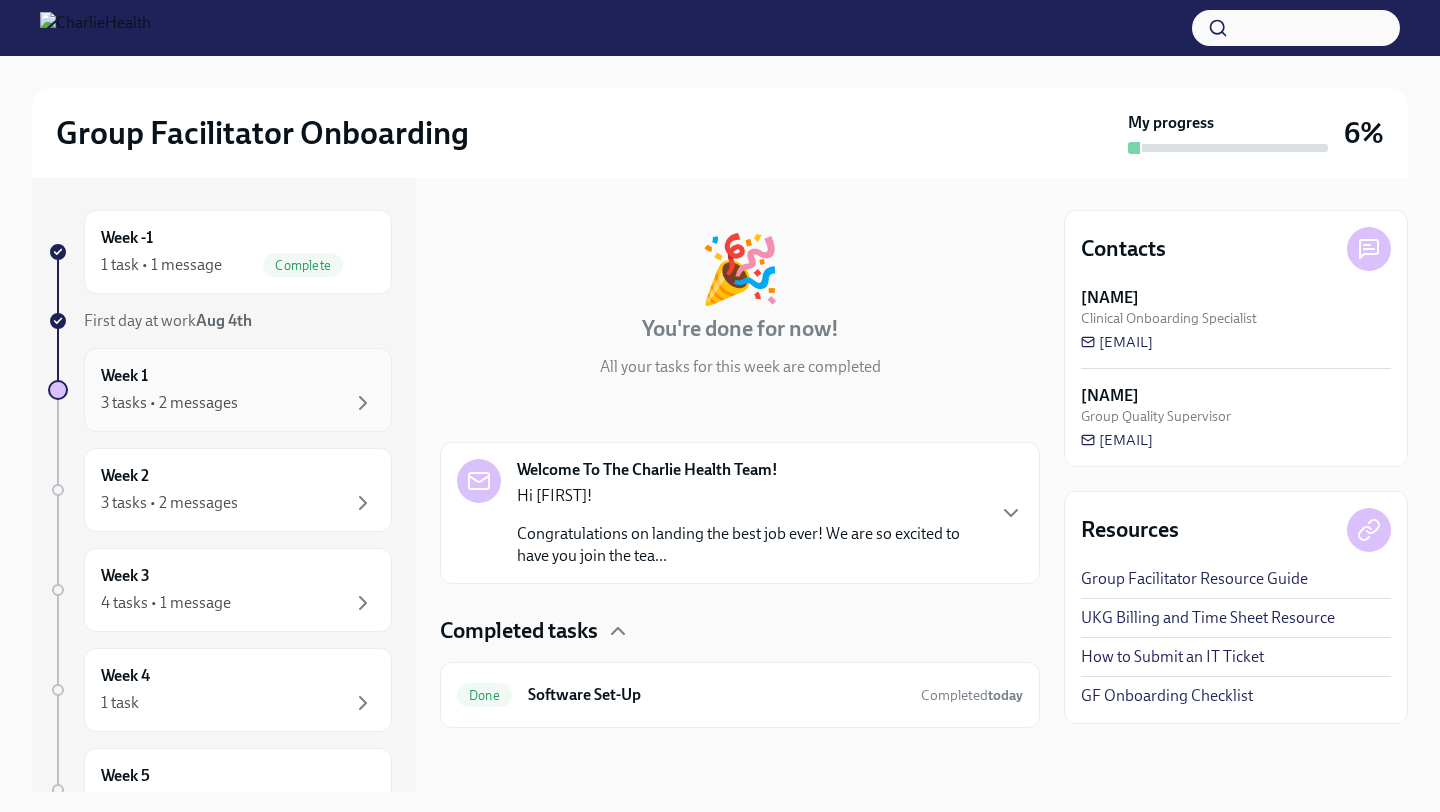 click on "Week 1 3 tasks • 2 messages" at bounding box center [238, 390] 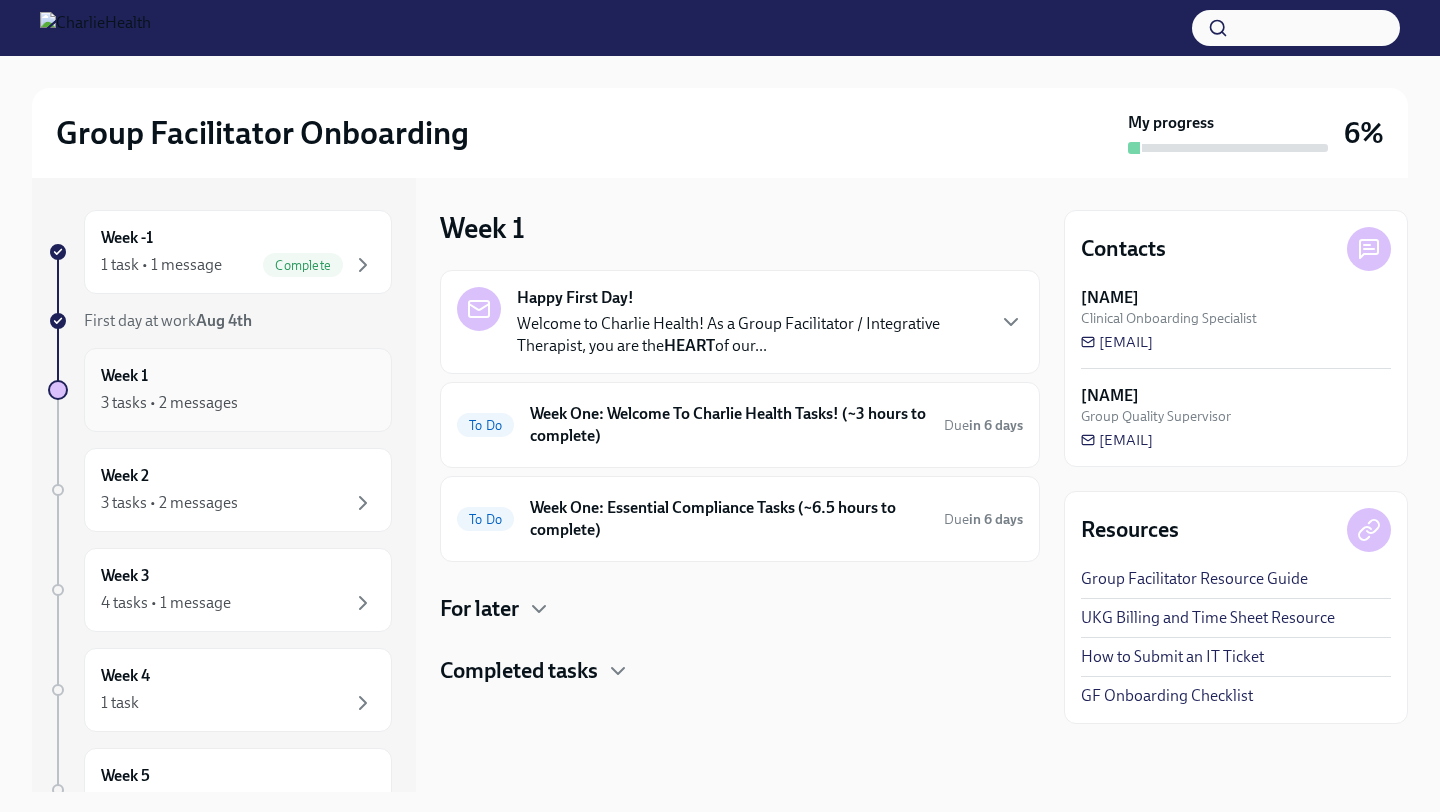 scroll, scrollTop: 0, scrollLeft: 0, axis: both 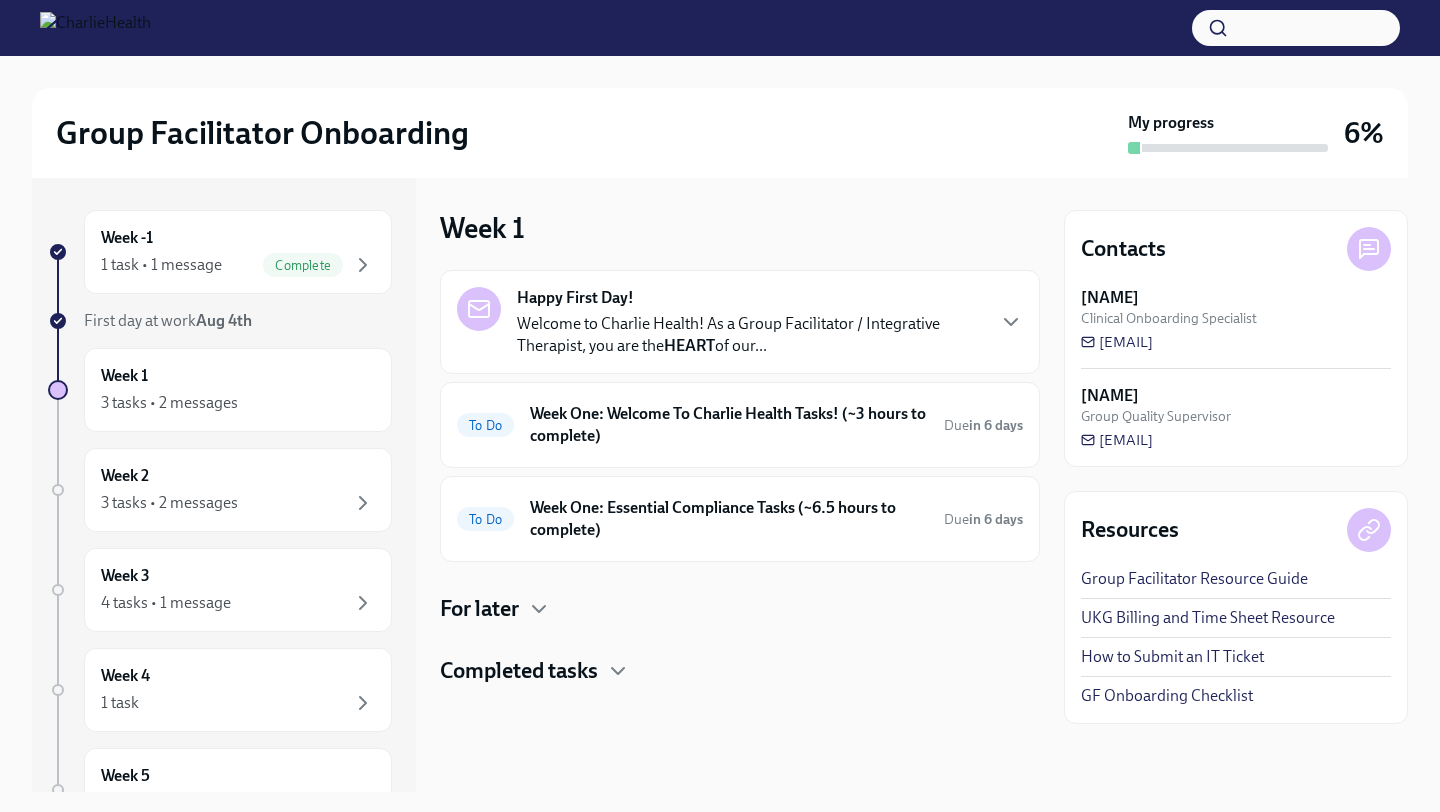 click on "Completed tasks" at bounding box center (519, 671) 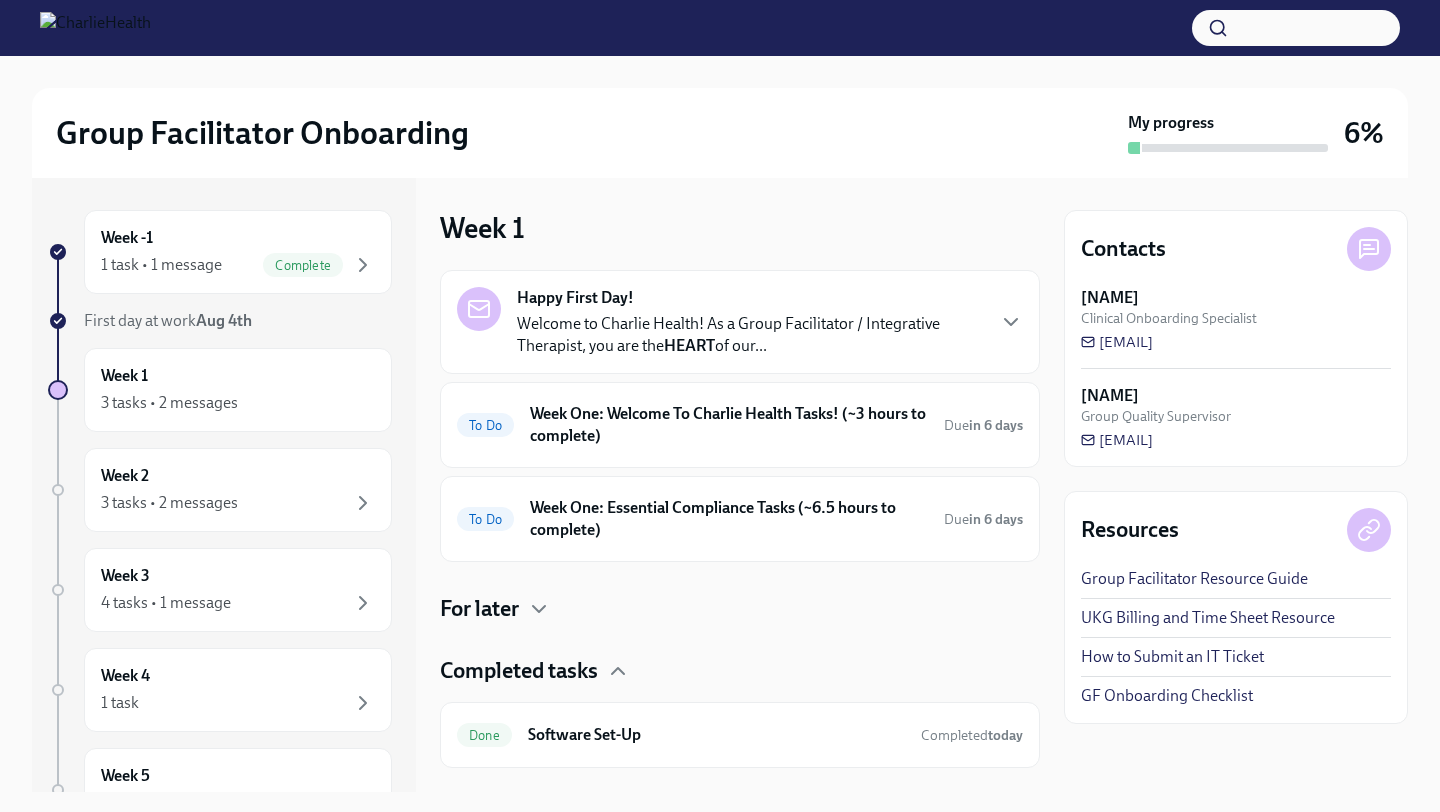 scroll, scrollTop: 40, scrollLeft: 0, axis: vertical 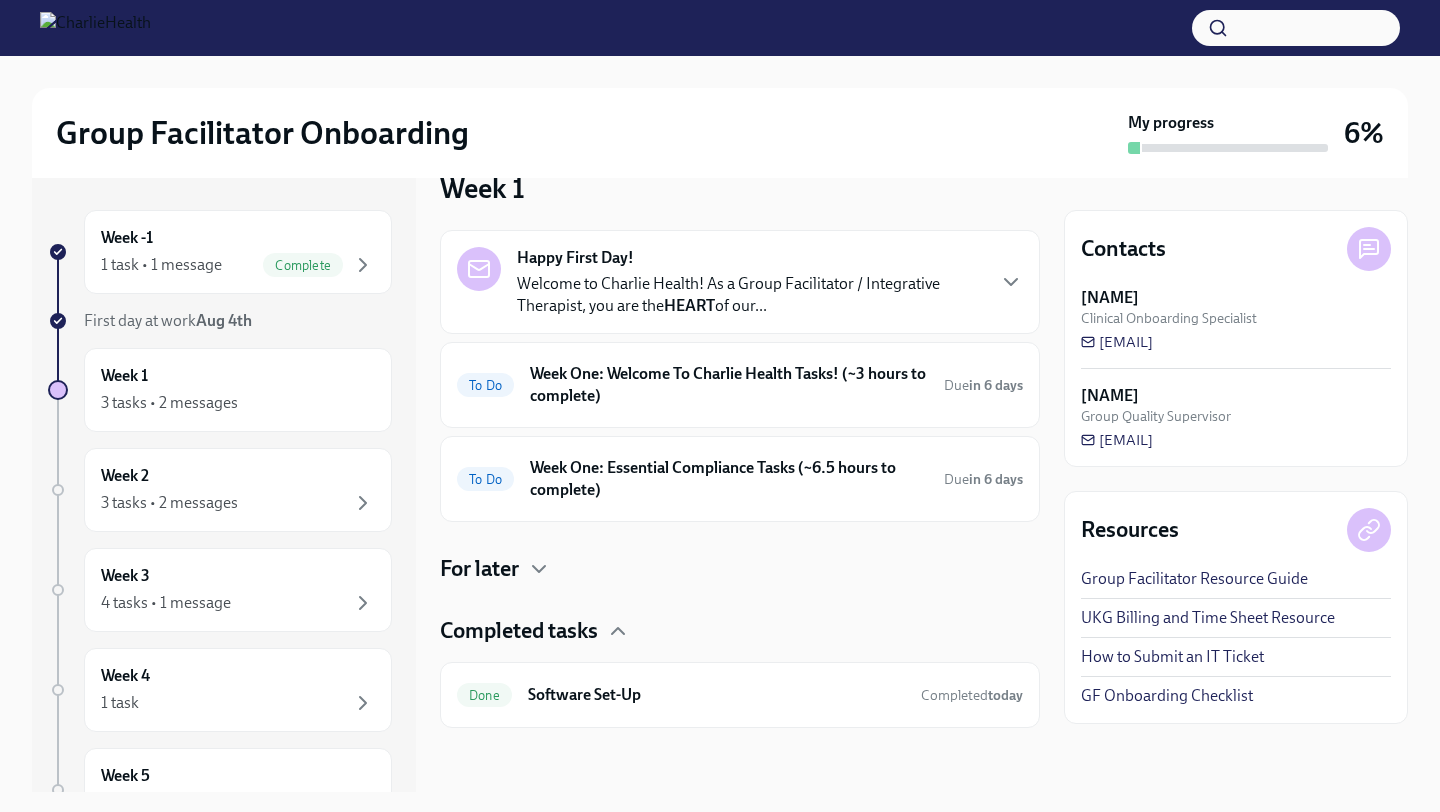 click on "For later" at bounding box center [479, 569] 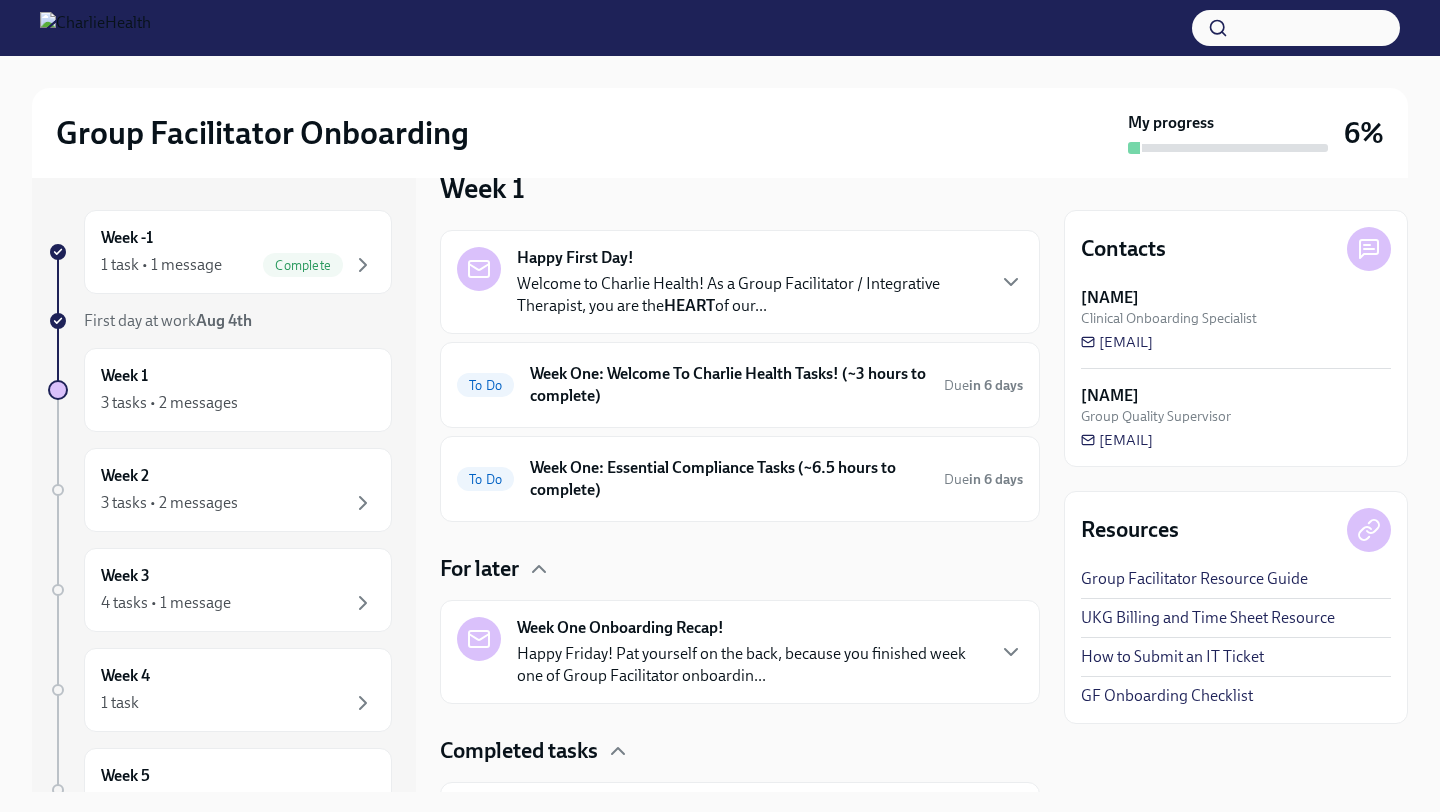 click on "For later" at bounding box center [479, 569] 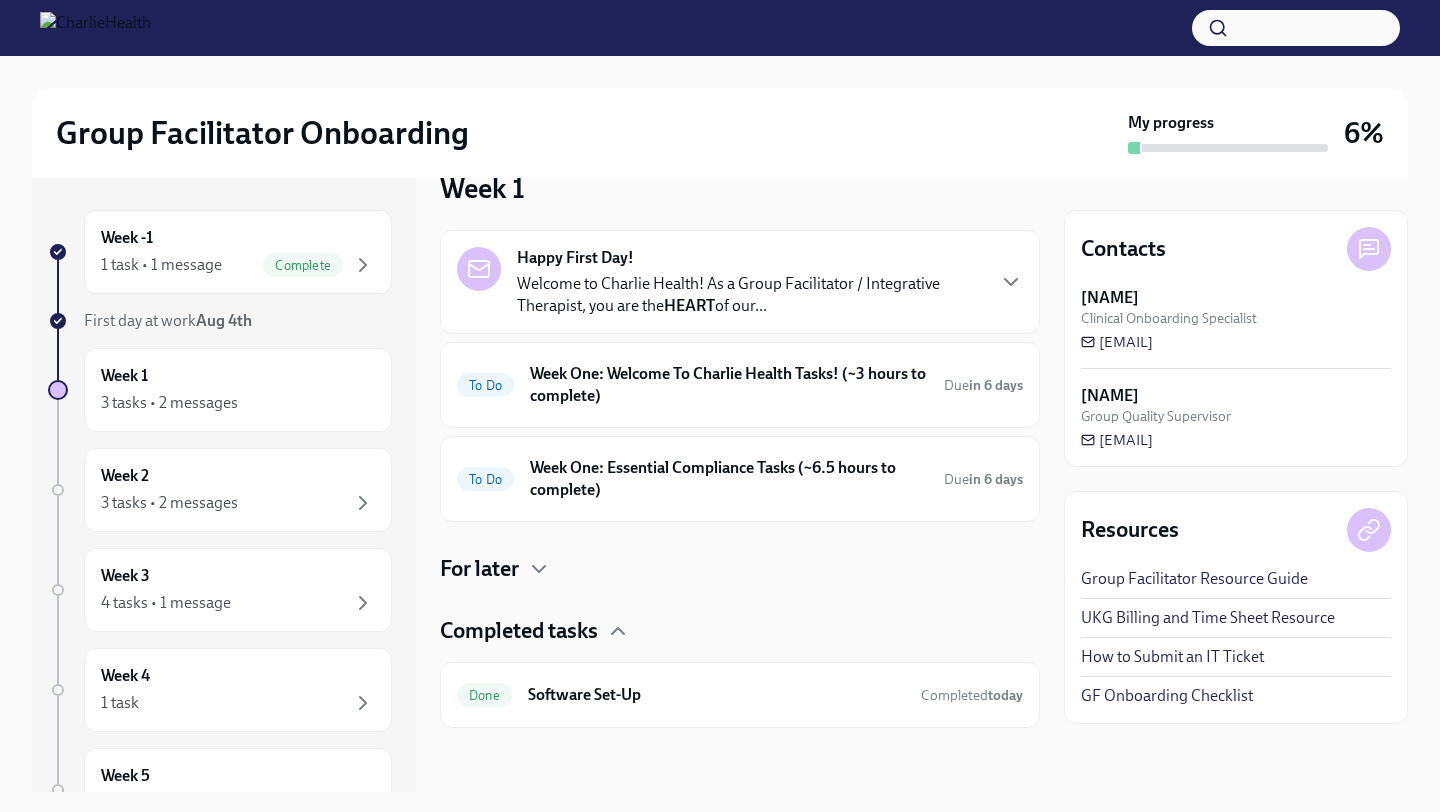 click on "Welcome to Charlie Health! As a Group Facilitator / Integrative Therapist, you are the  HEART  of our..." at bounding box center [750, 295] 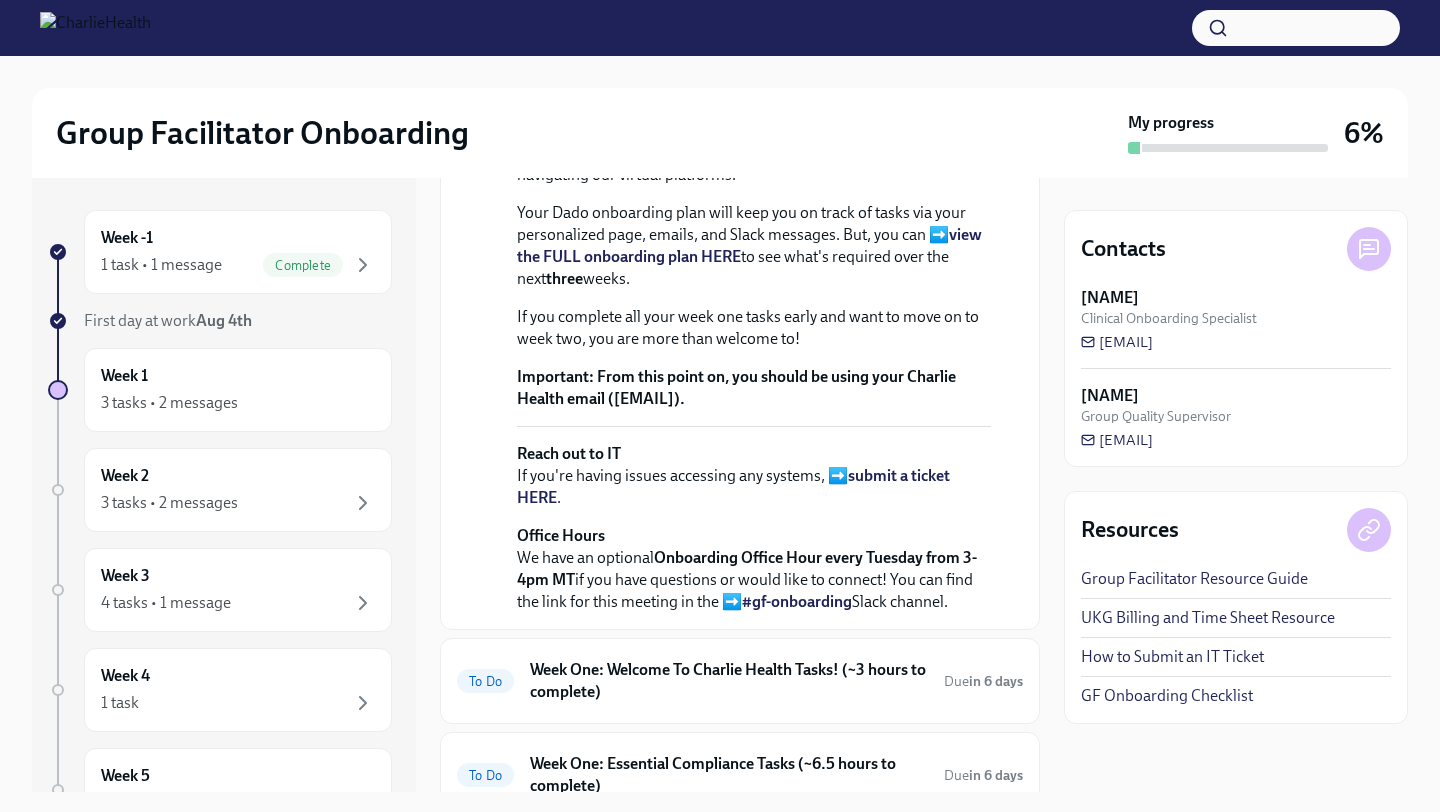 scroll, scrollTop: 0, scrollLeft: 0, axis: both 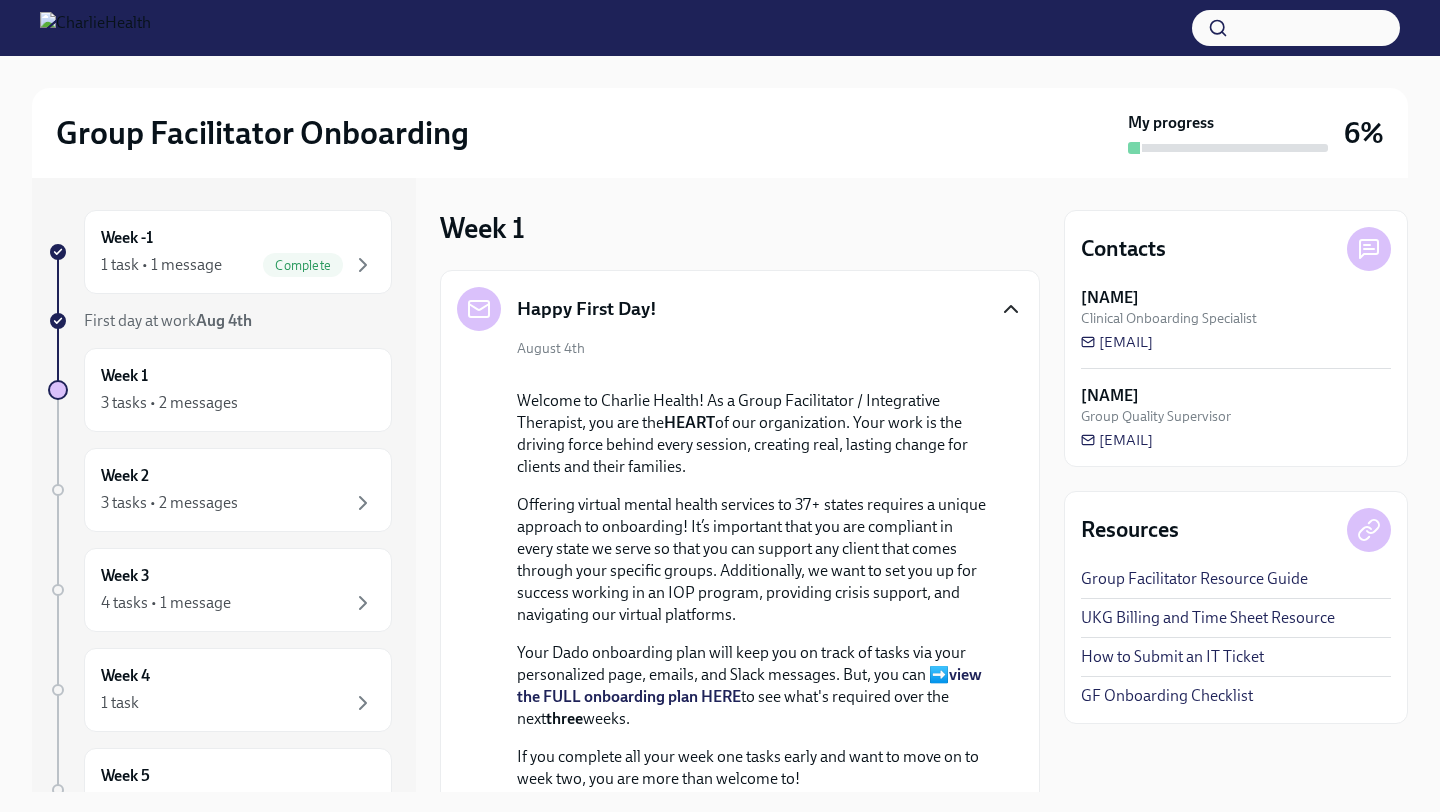 click 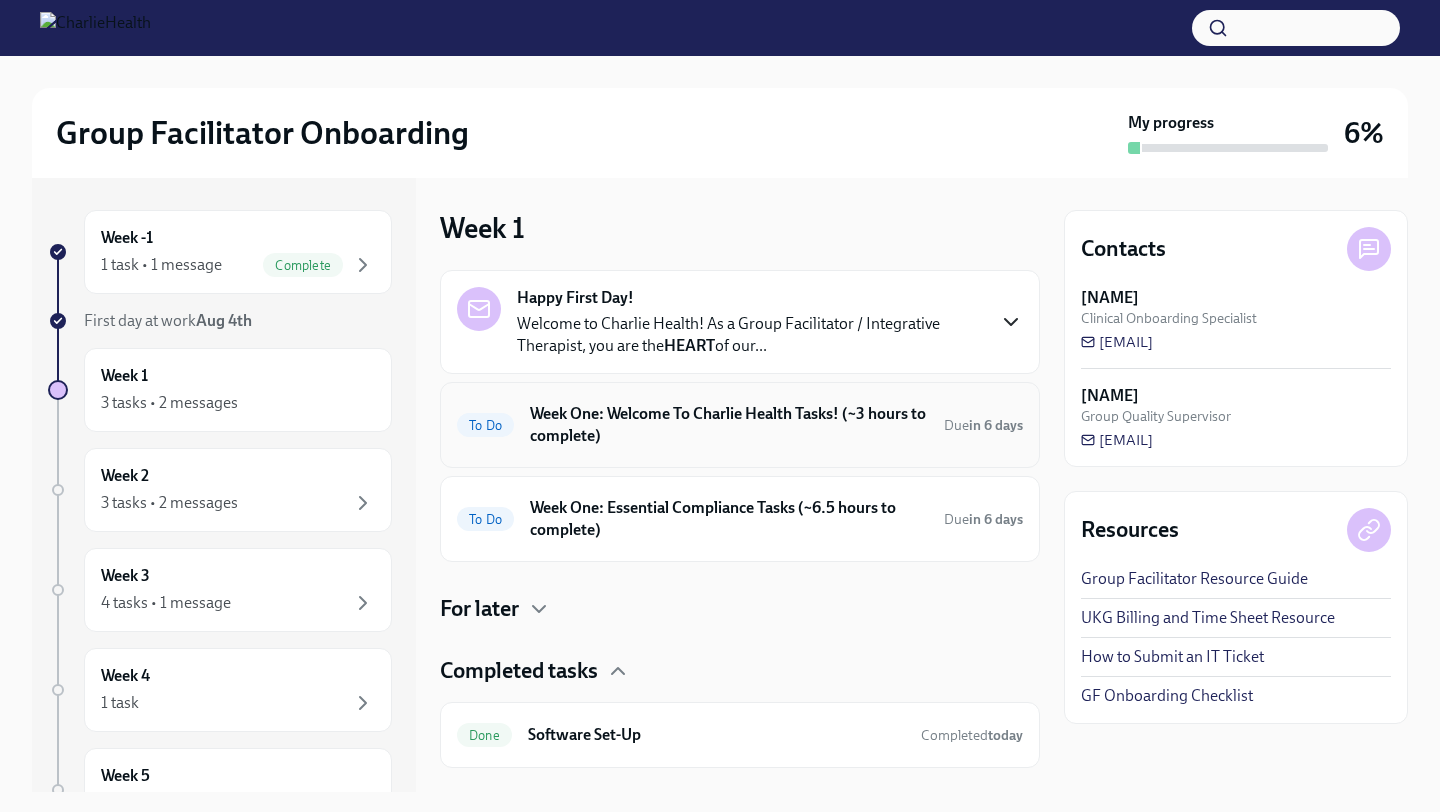 click on "Week One: Welcome To Charlie Health Tasks! (~3 hours to complete)" at bounding box center [729, 425] 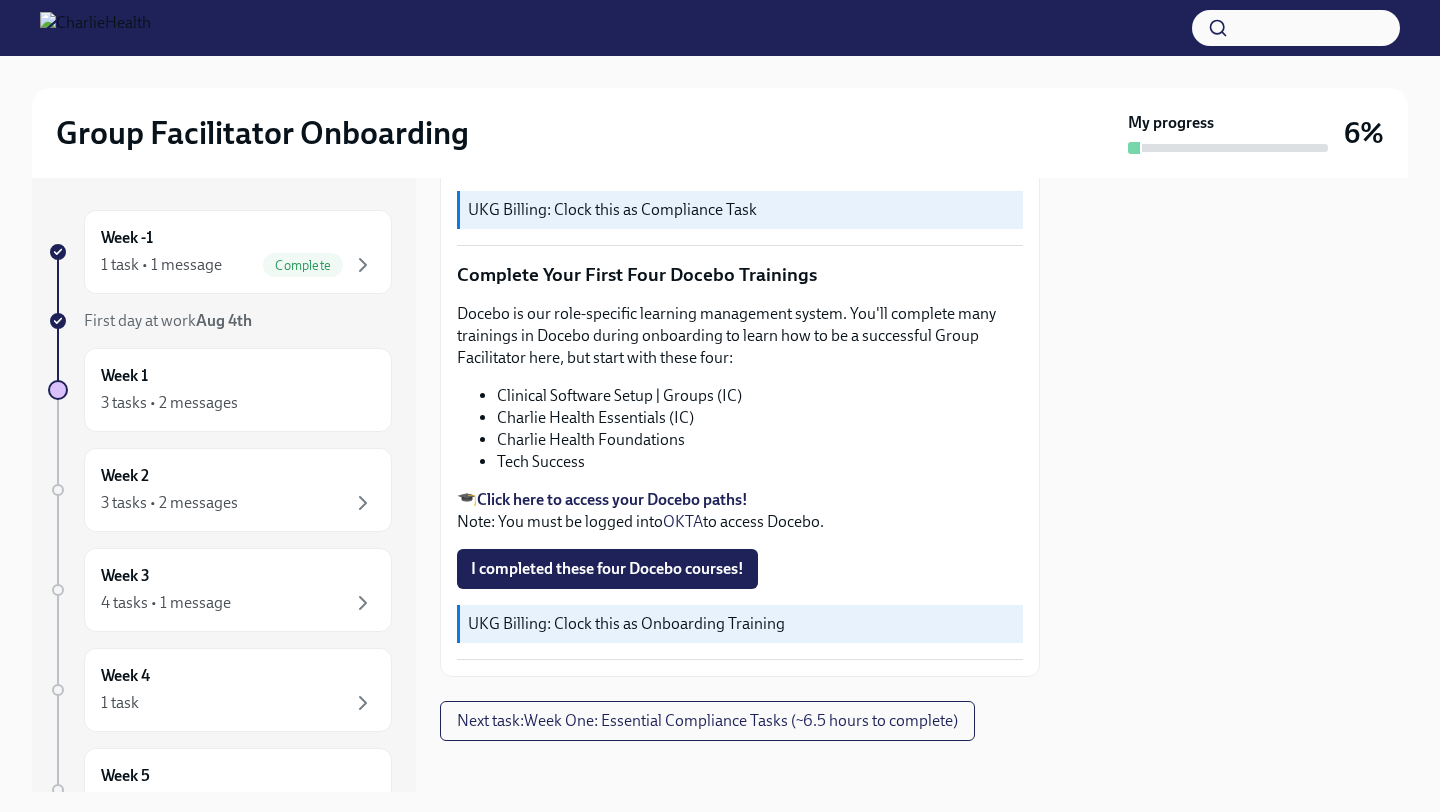 scroll, scrollTop: 2543, scrollLeft: 0, axis: vertical 